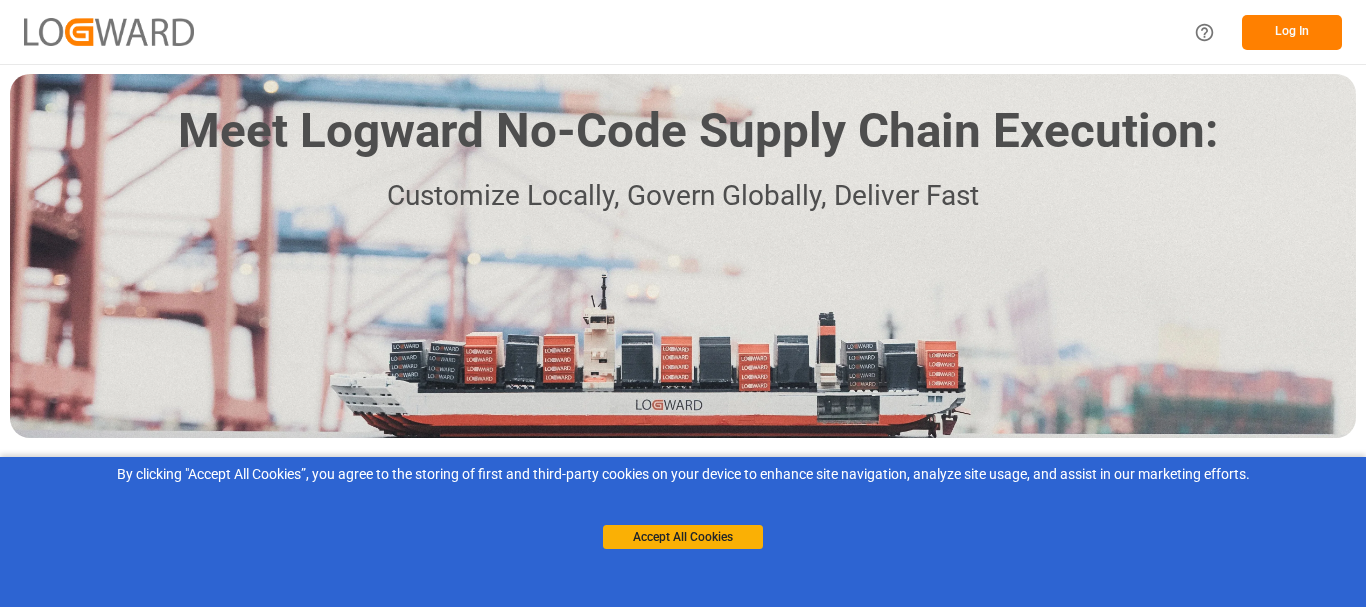 scroll, scrollTop: 0, scrollLeft: 0, axis: both 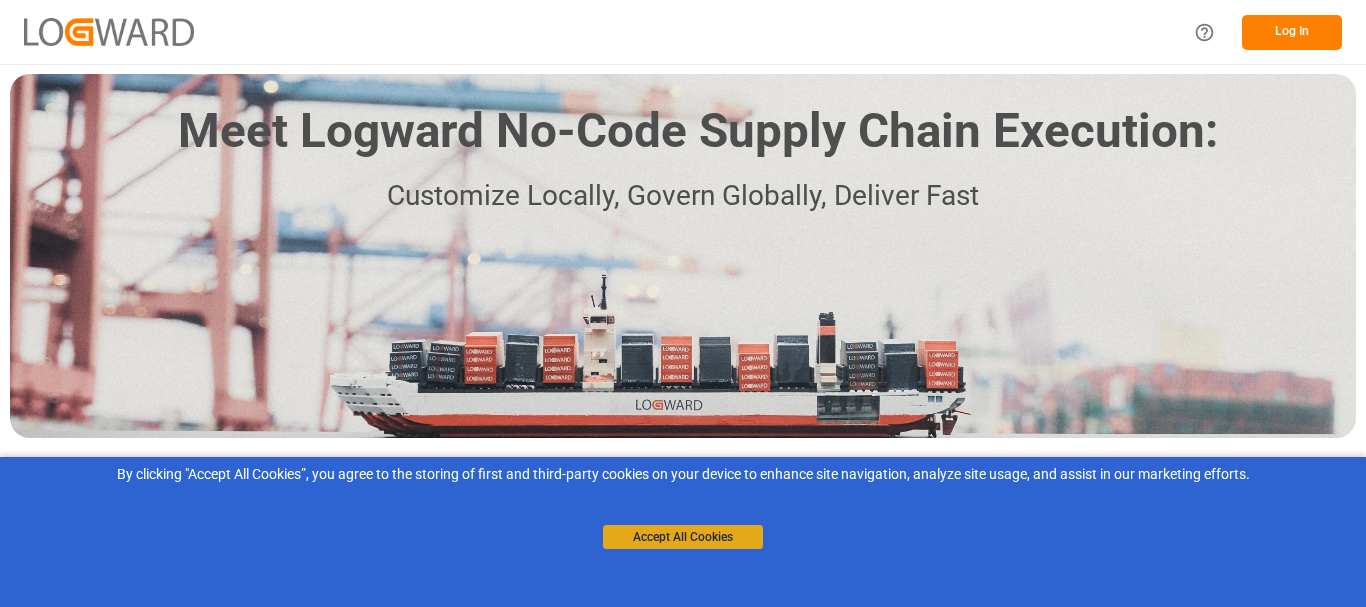click on "Accept All Cookies" at bounding box center (683, 537) 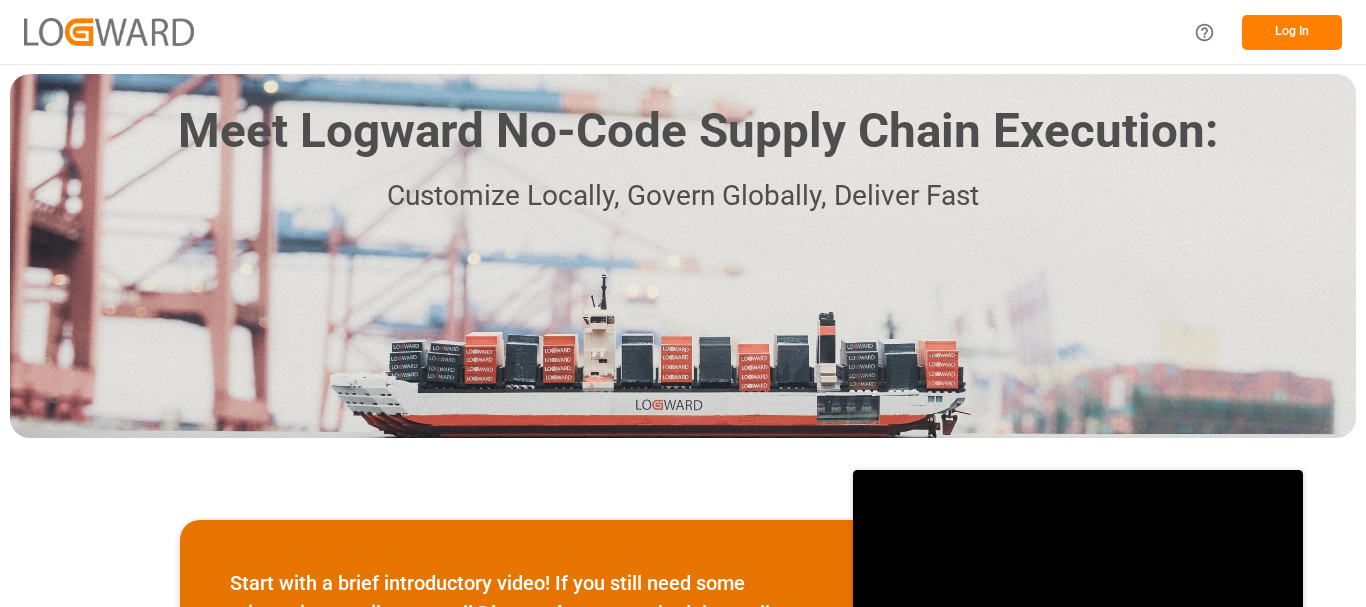 click on "Log In" at bounding box center [1292, 32] 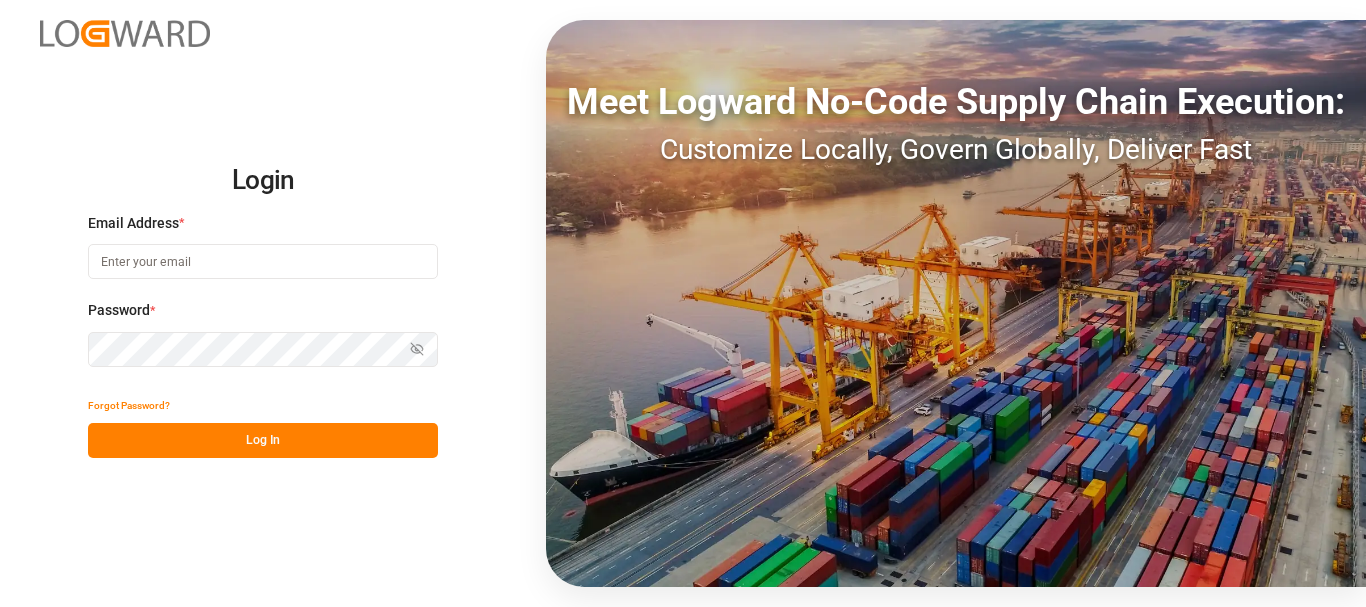 click at bounding box center (263, 261) 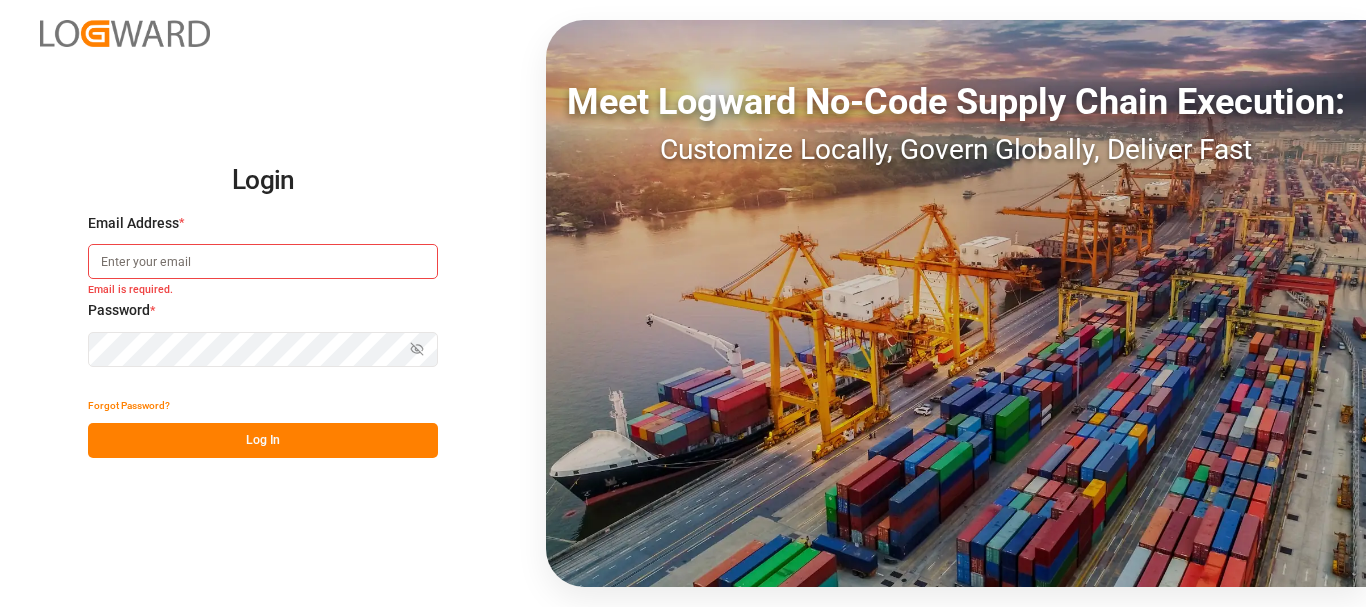 type on "[EMAIL]" 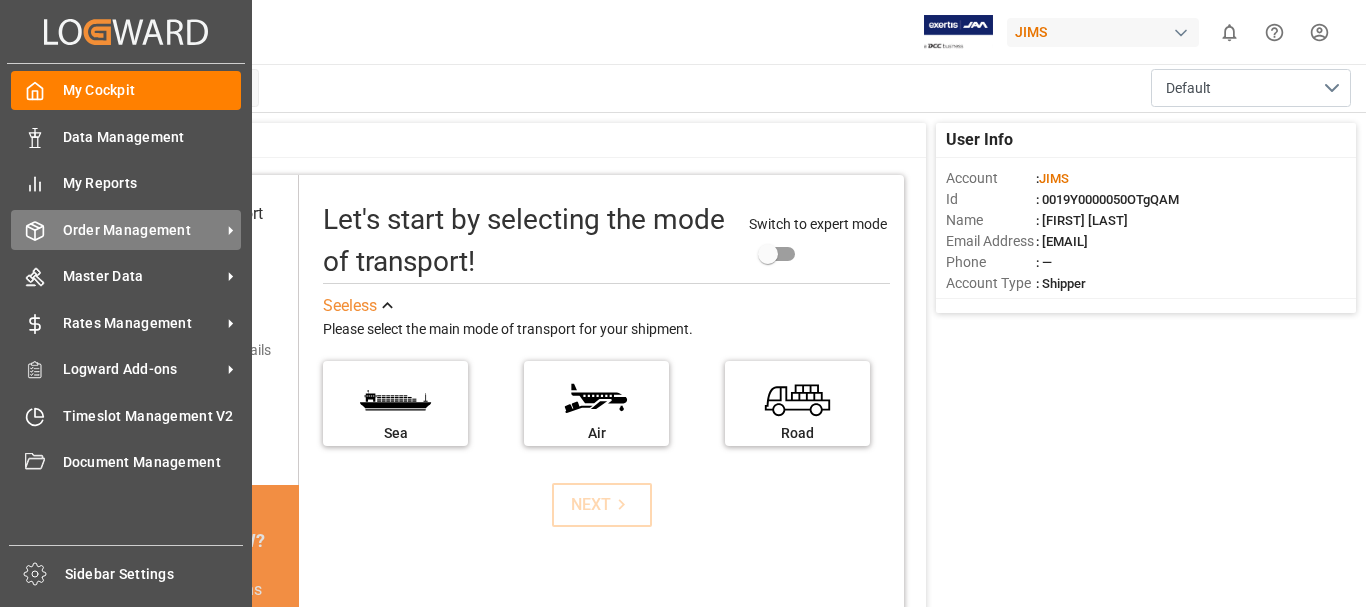 click on "Order Management" at bounding box center [142, 230] 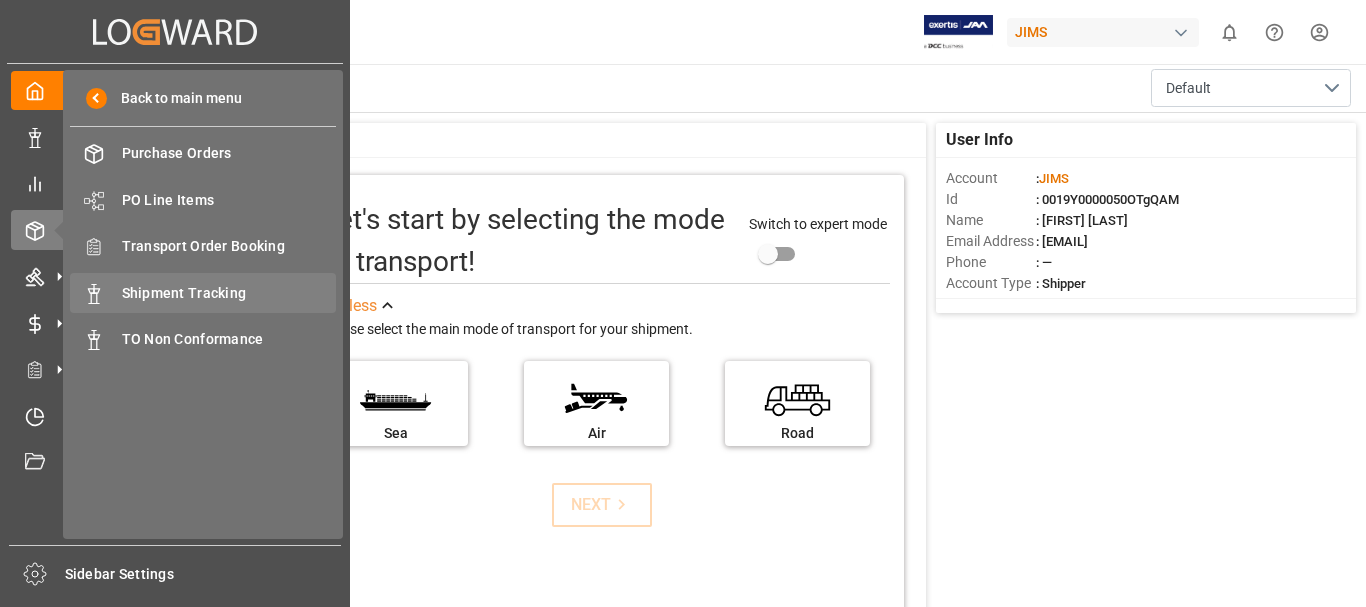 click on "Shipment Tracking" at bounding box center [229, 293] 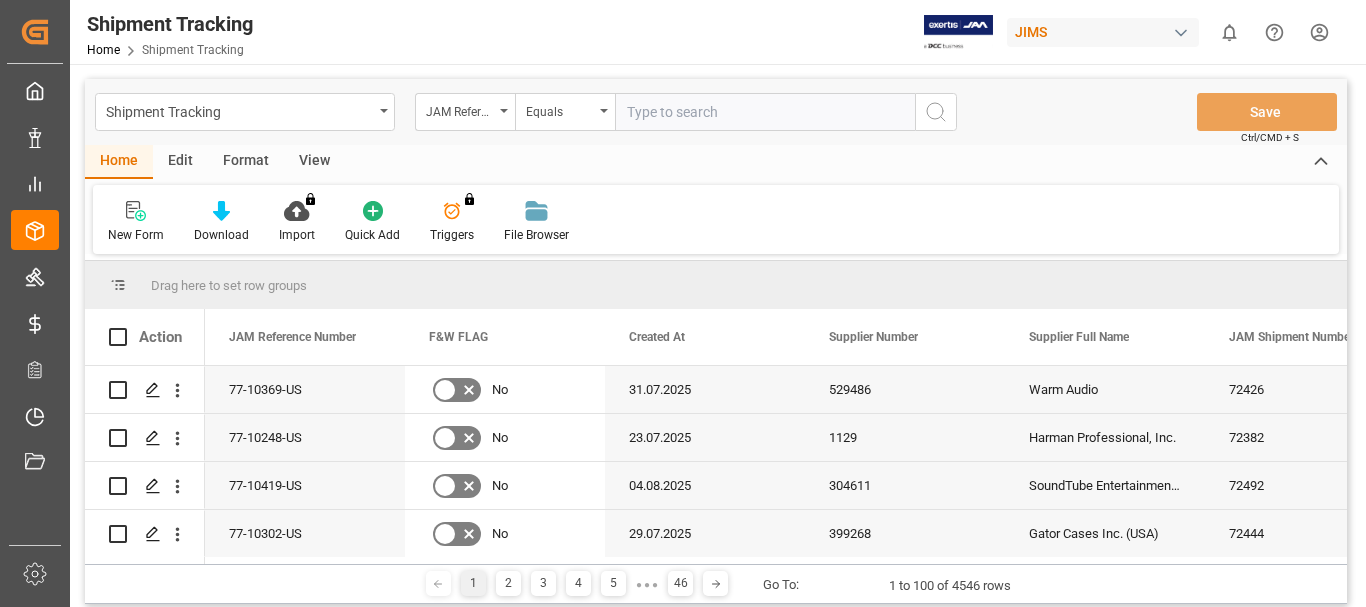 click at bounding box center (765, 112) 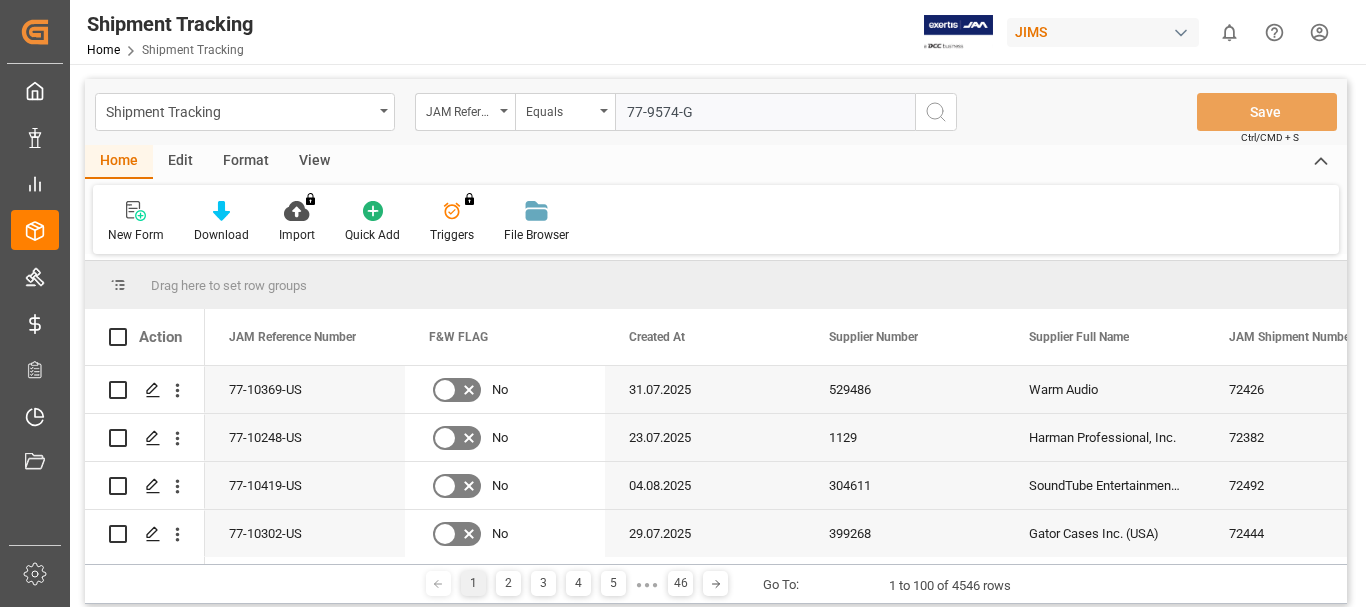 type on "77-9574-GB" 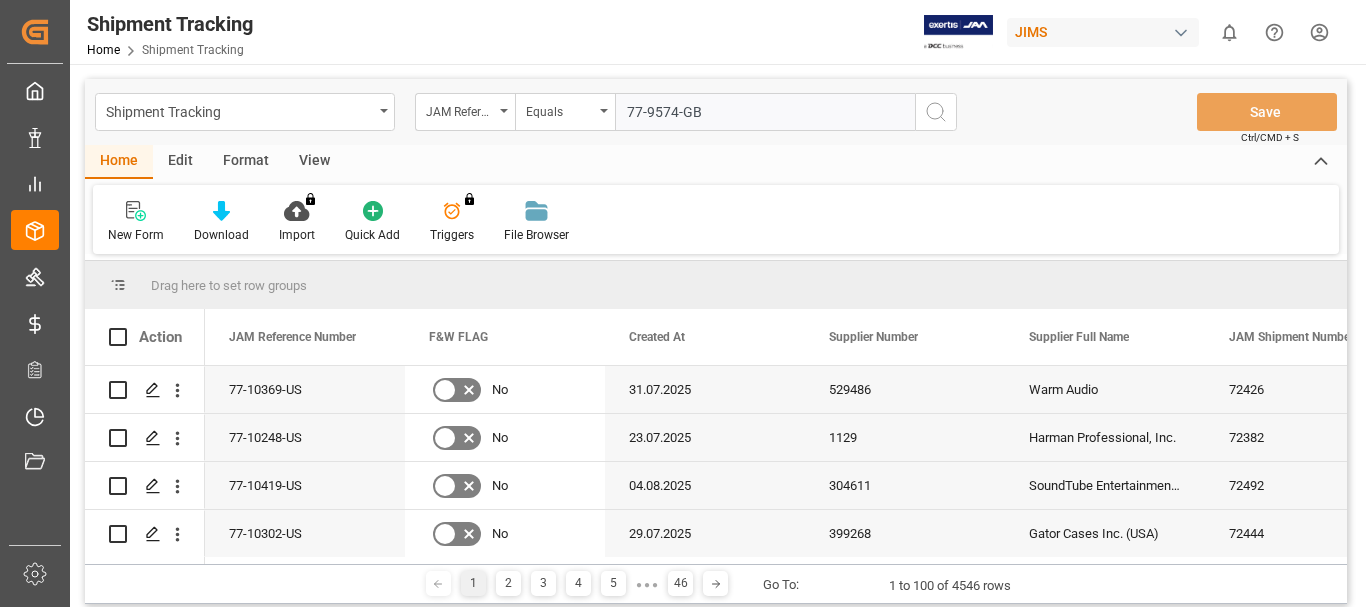 type 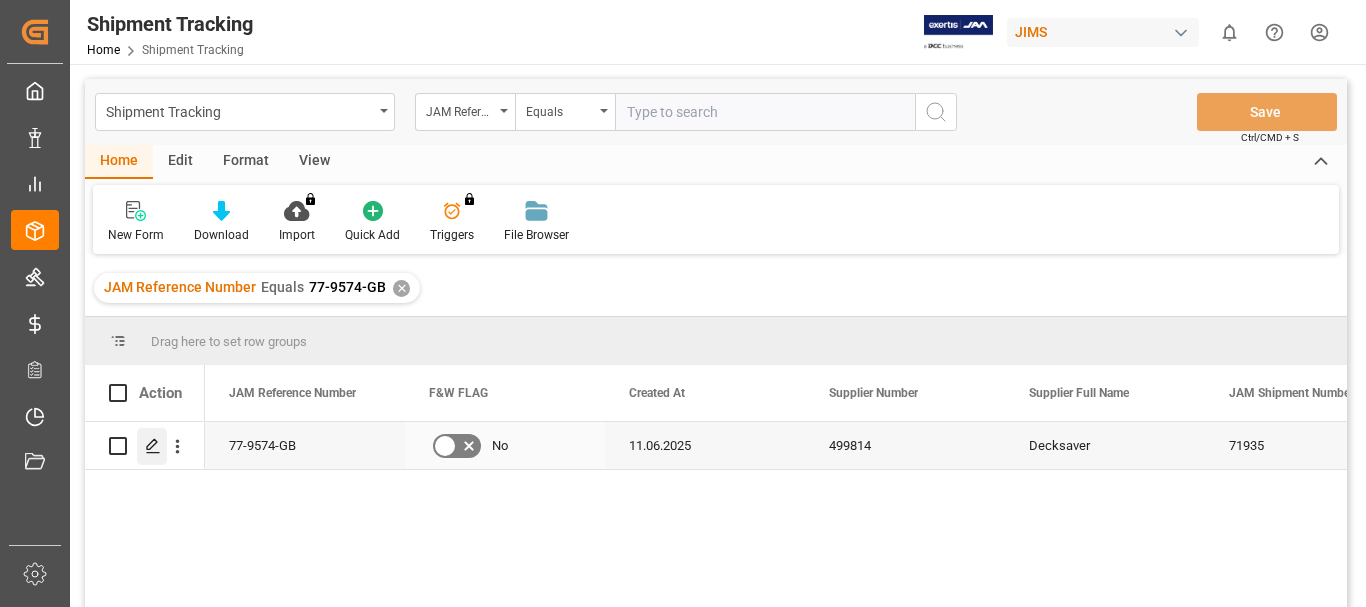 click 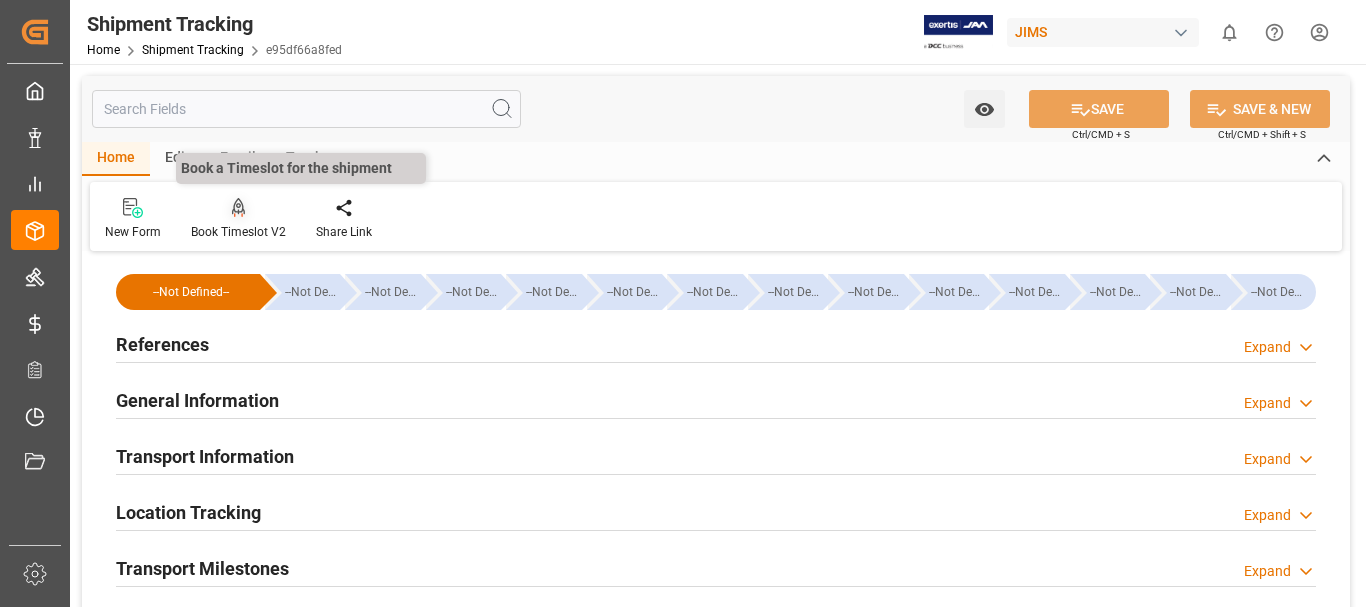 click 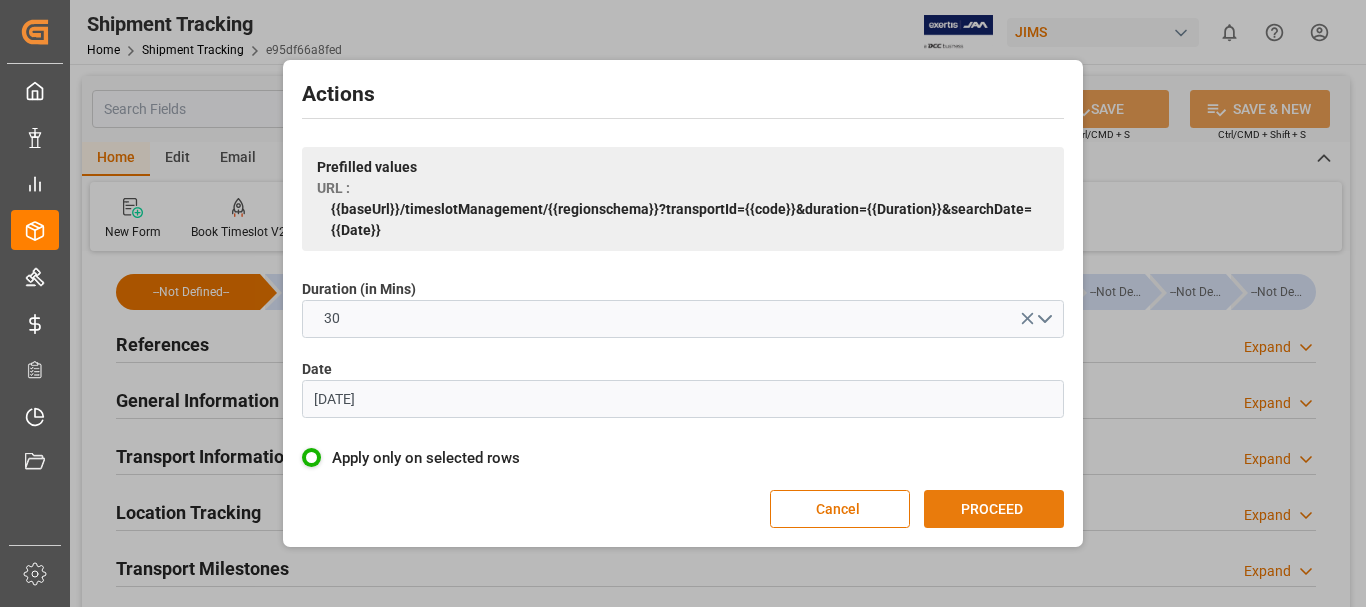 click on "PROCEED" at bounding box center [994, 509] 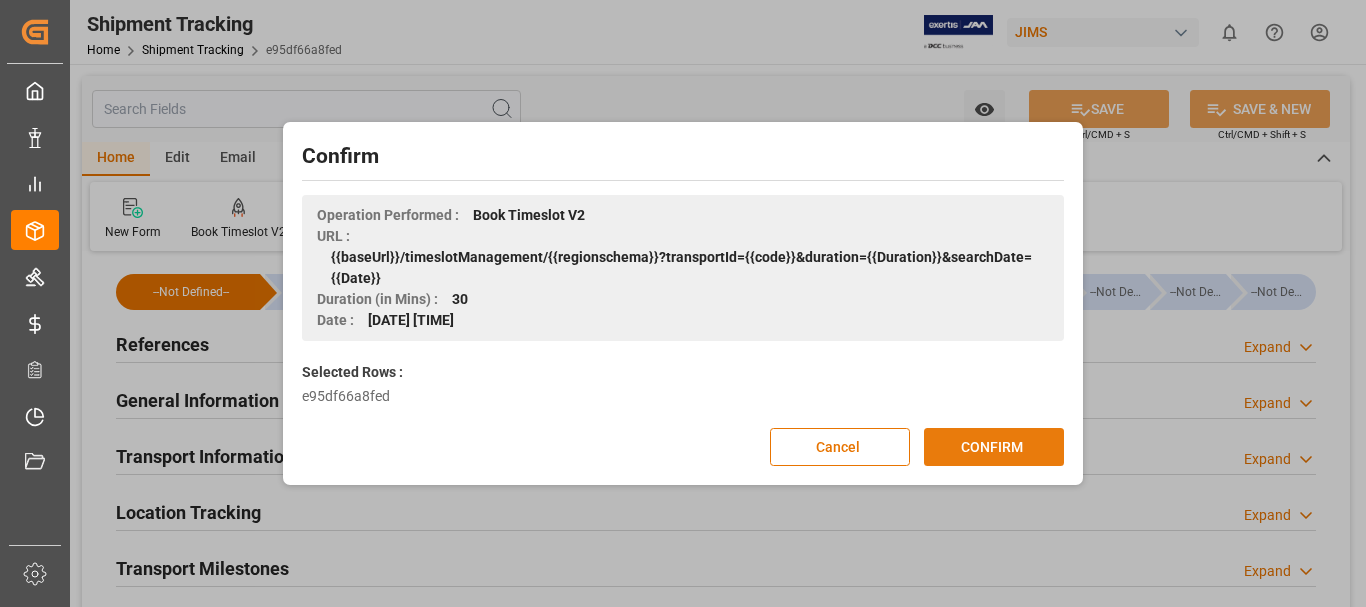 click on "CONFIRM" at bounding box center (994, 447) 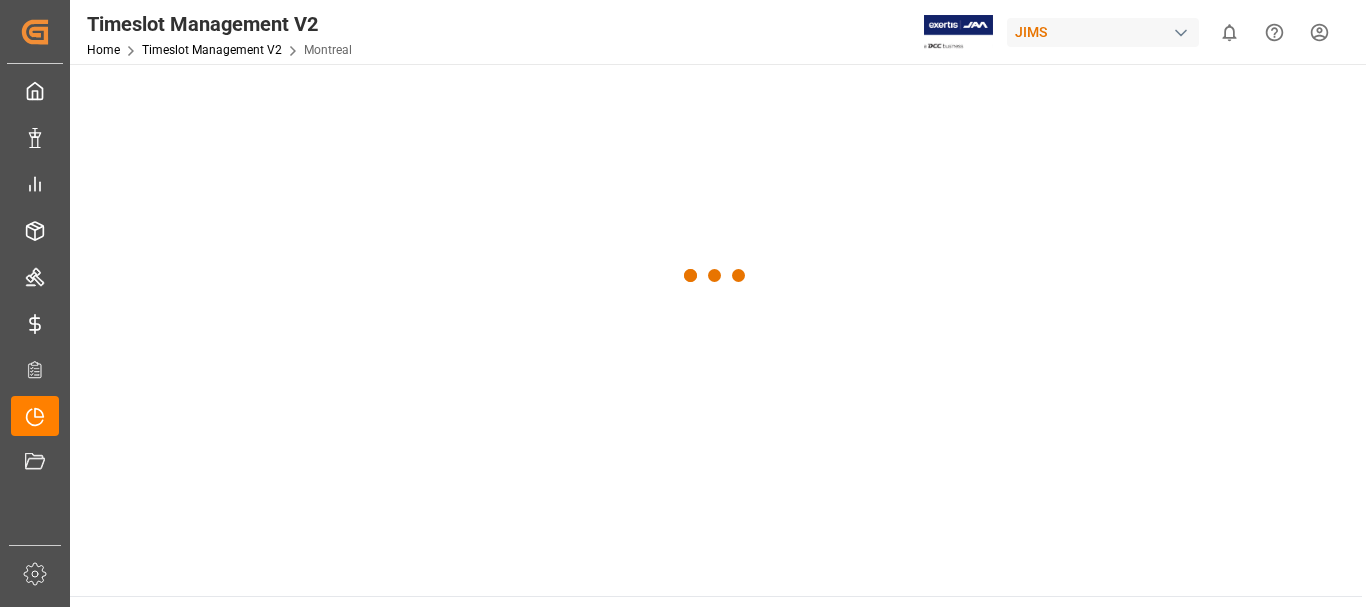 scroll, scrollTop: 0, scrollLeft: 0, axis: both 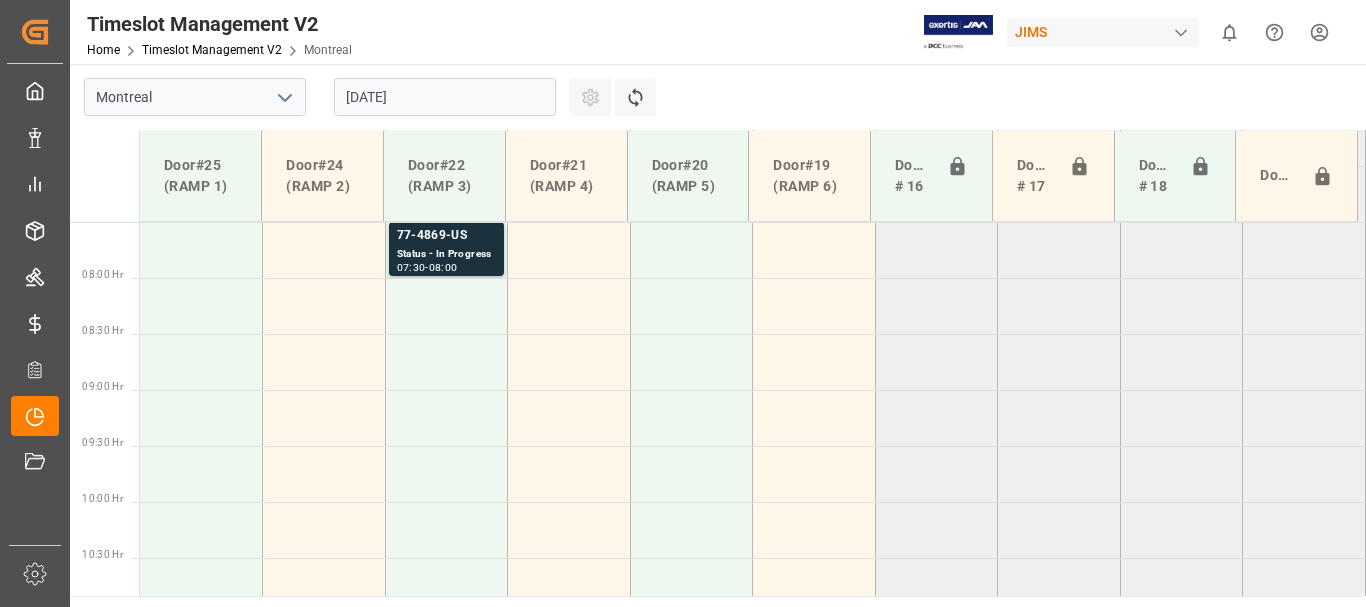 click on "[DATE]" at bounding box center (445, 97) 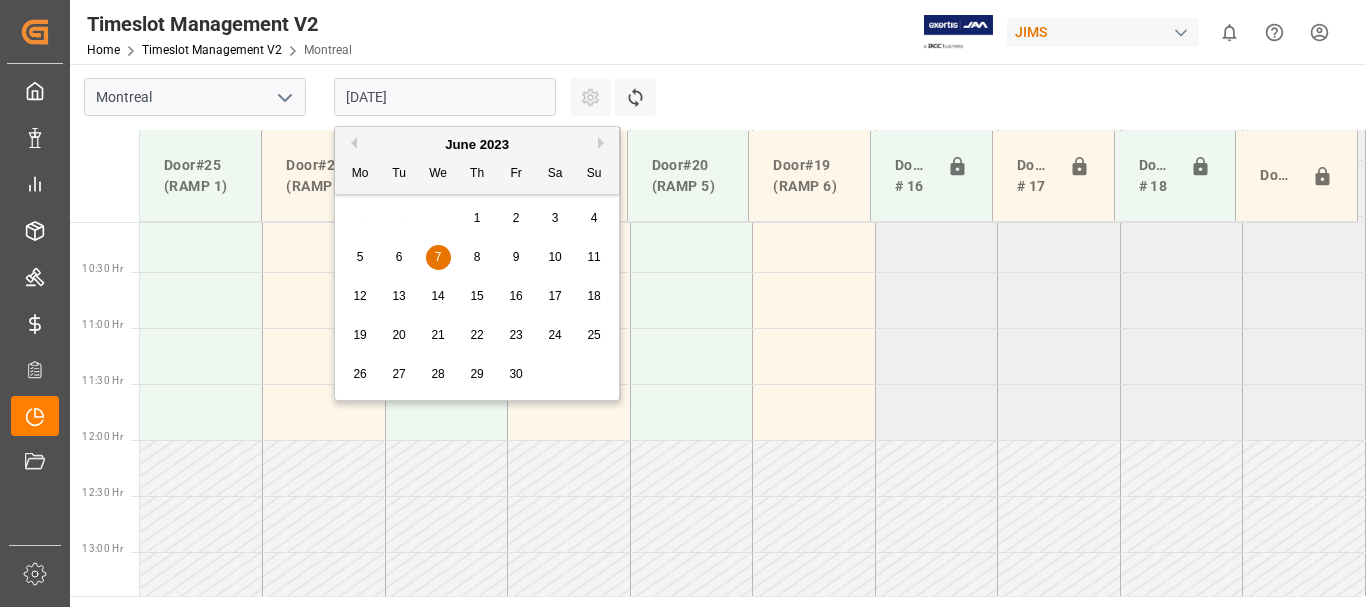 scroll, scrollTop: 1128, scrollLeft: 0, axis: vertical 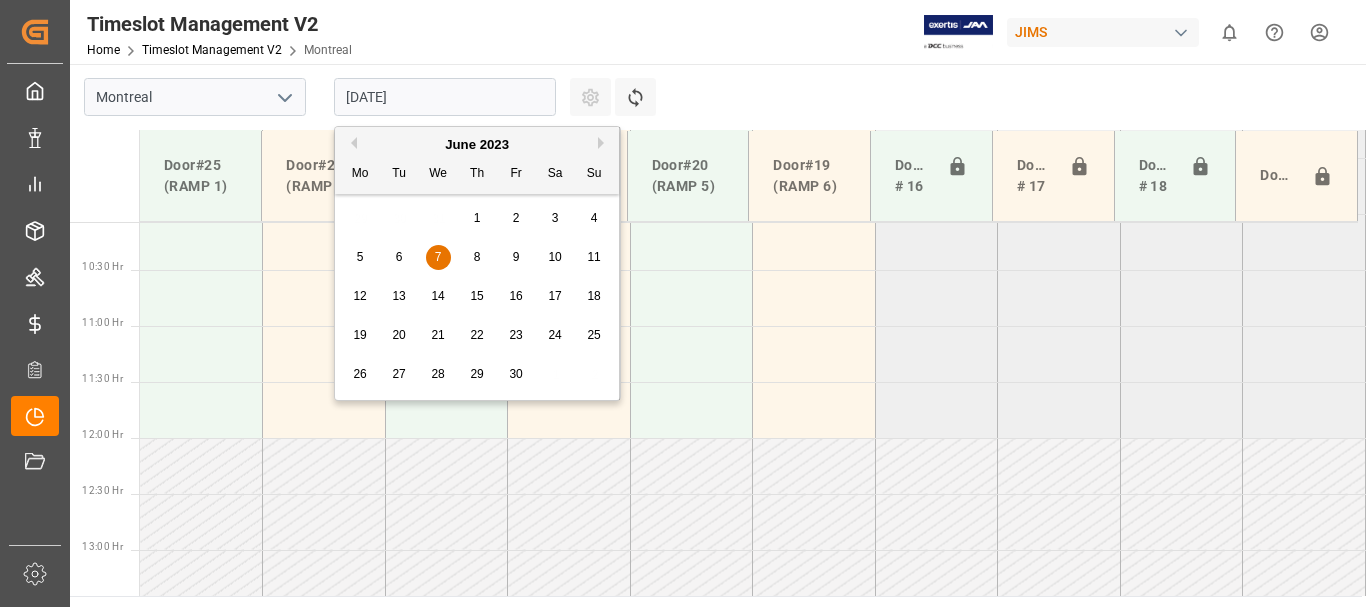 click on "Next Month" at bounding box center (604, 143) 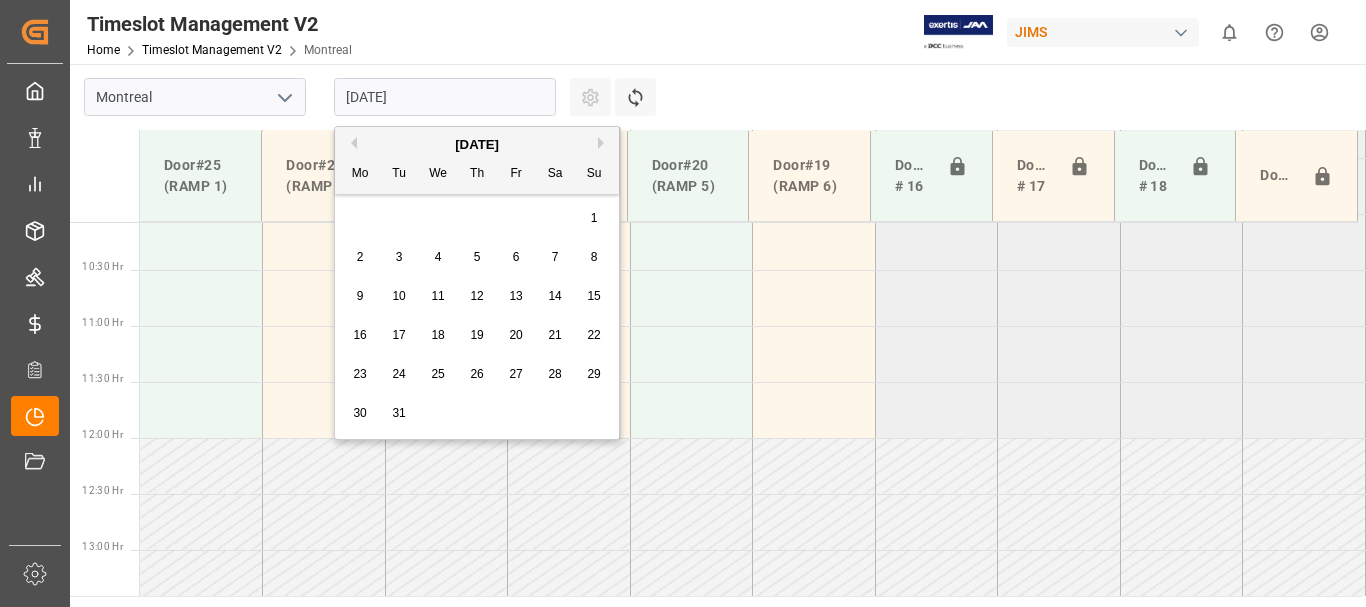 click on "Next Month" at bounding box center [604, 143] 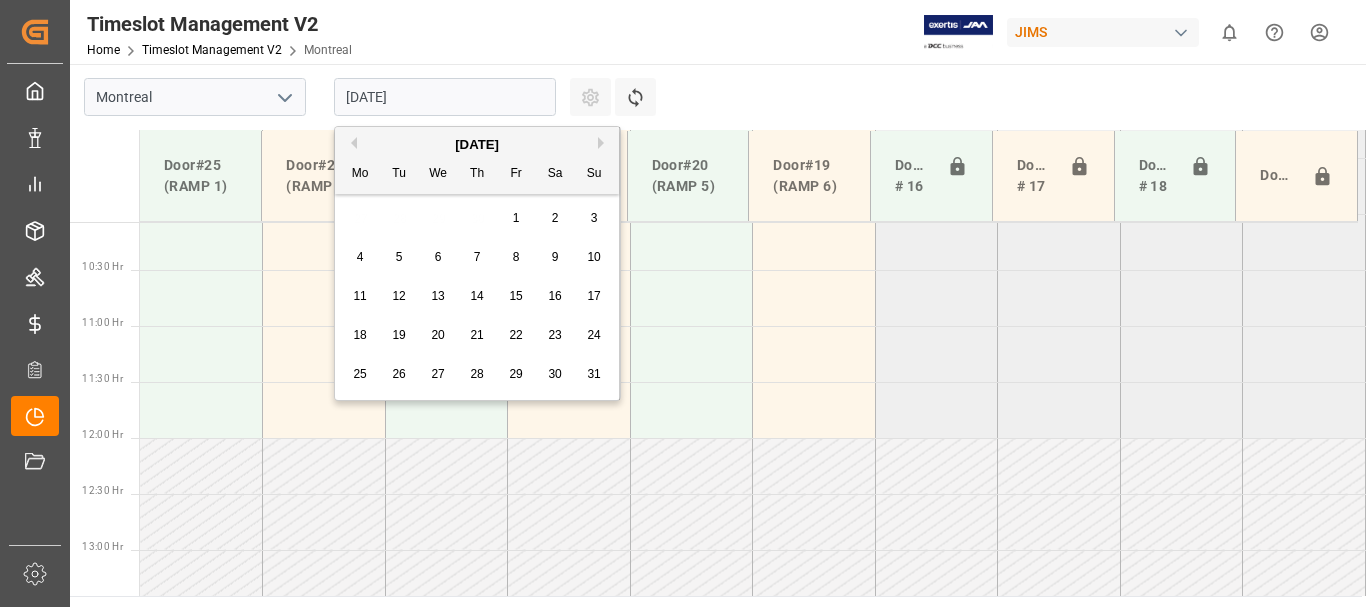 click on "Next Month" at bounding box center (604, 143) 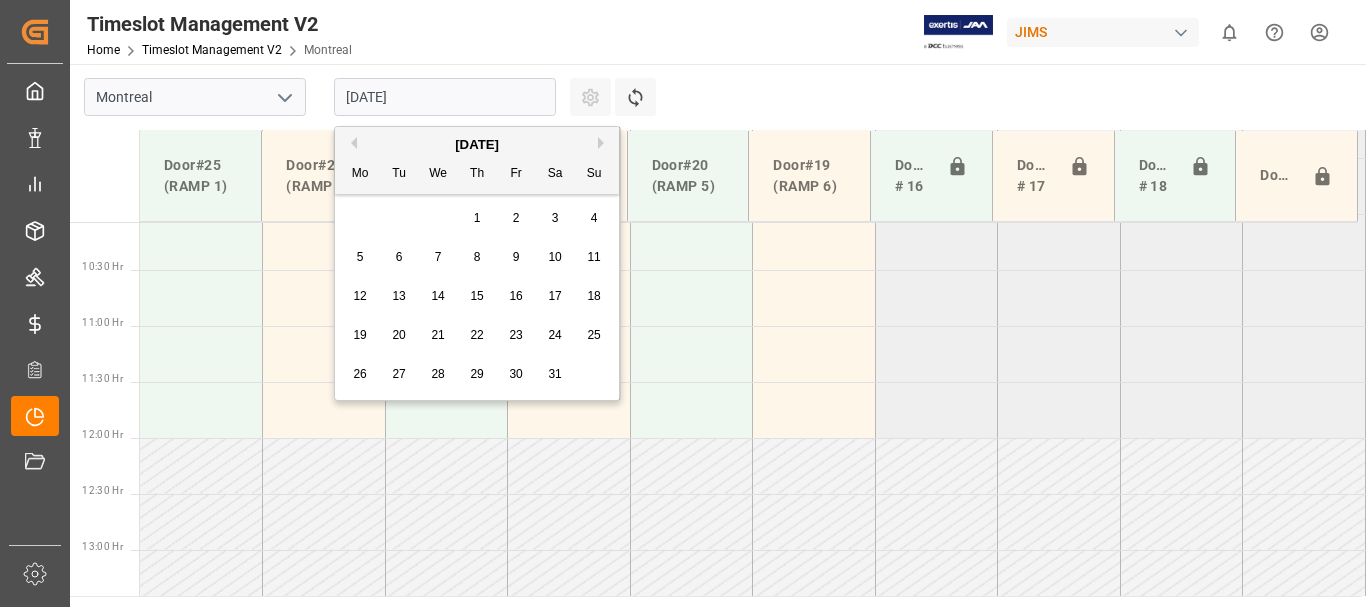 click on "Next Month" at bounding box center (604, 143) 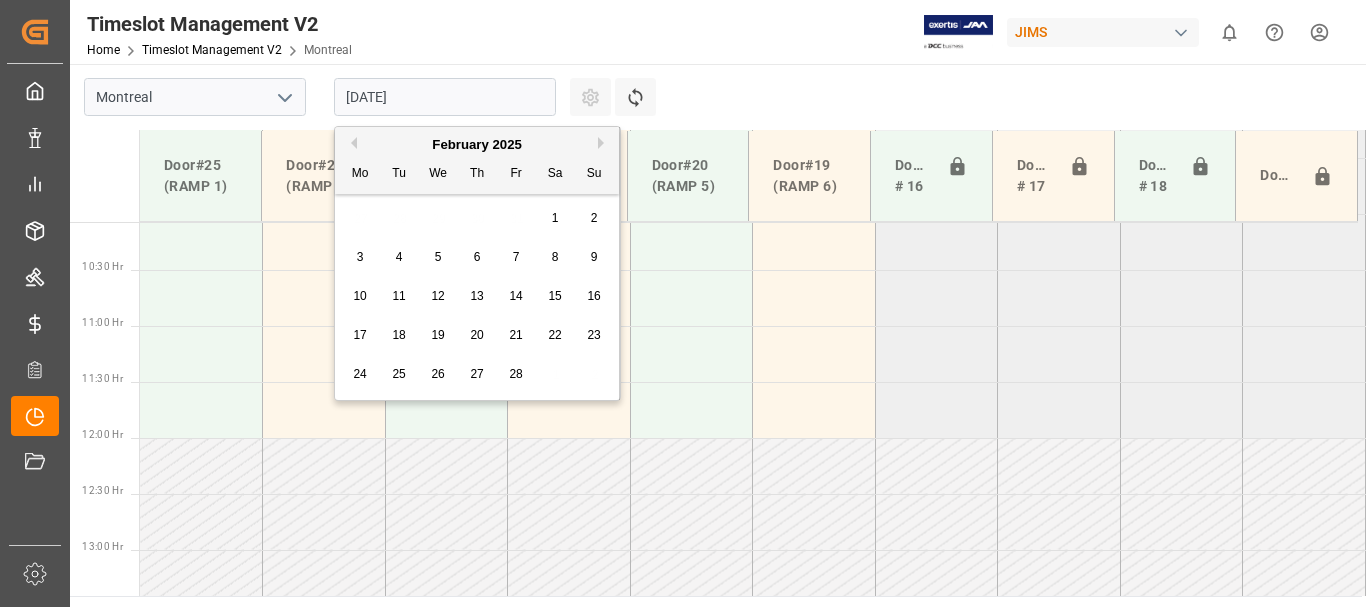 click on "Next Month" at bounding box center [604, 143] 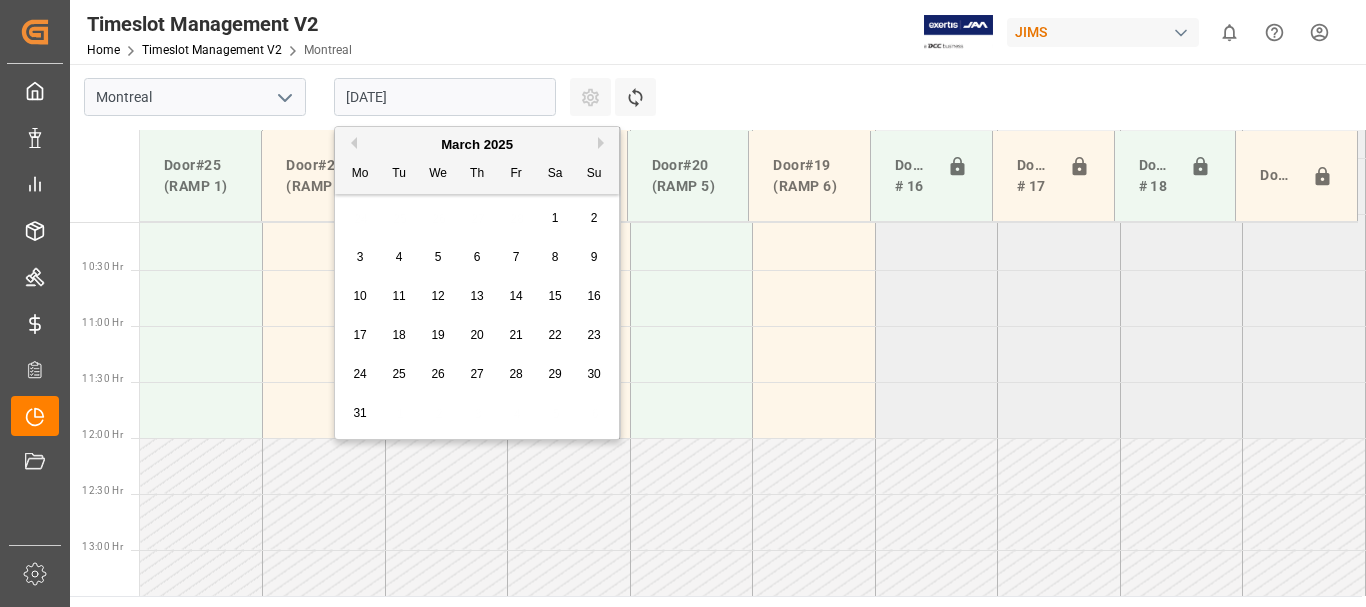 click on "Next Month" at bounding box center (604, 143) 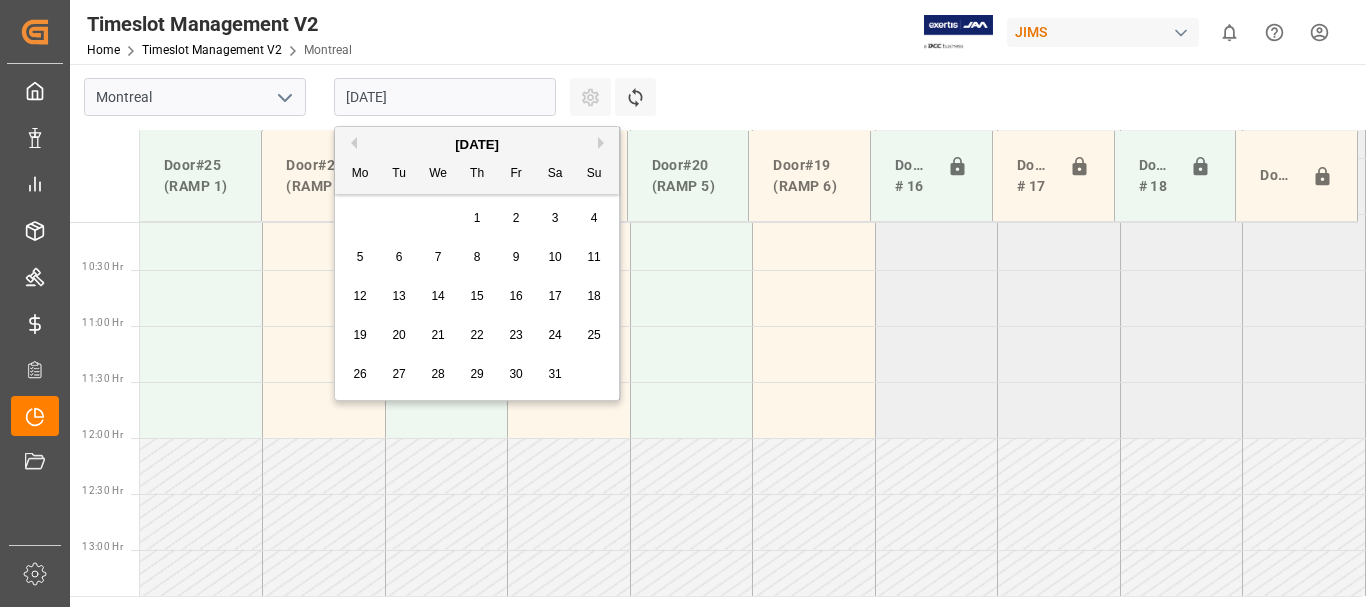 click on "Next Month" at bounding box center (604, 143) 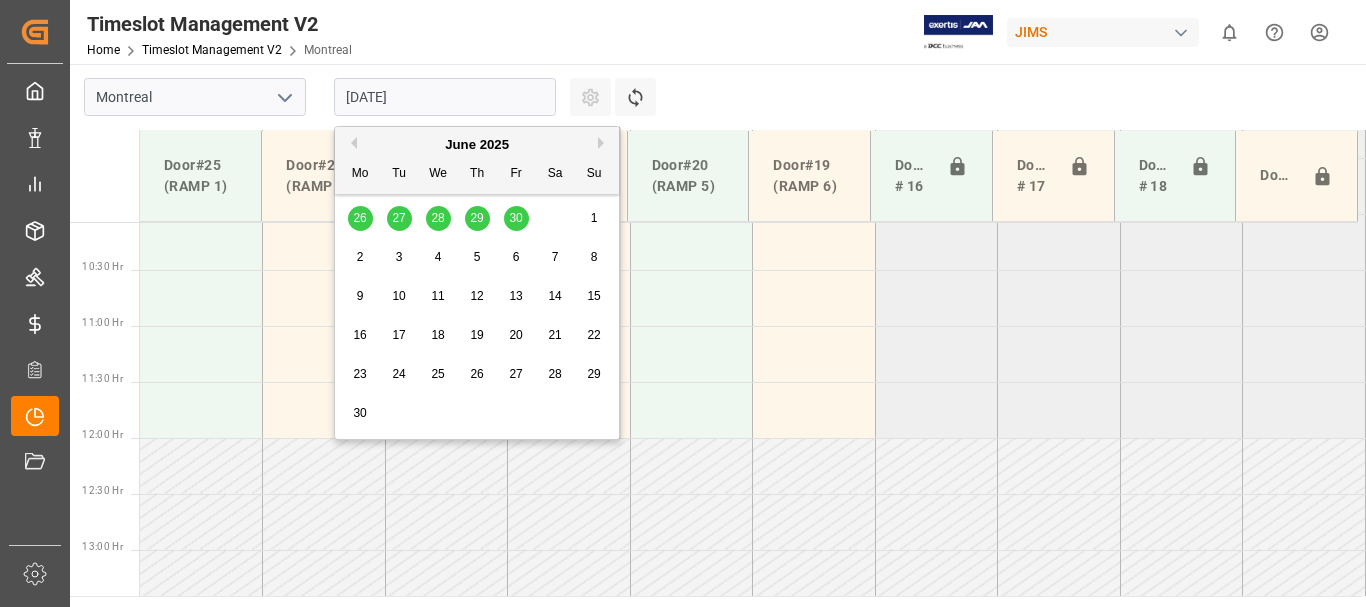 click on "Next Month" at bounding box center (604, 143) 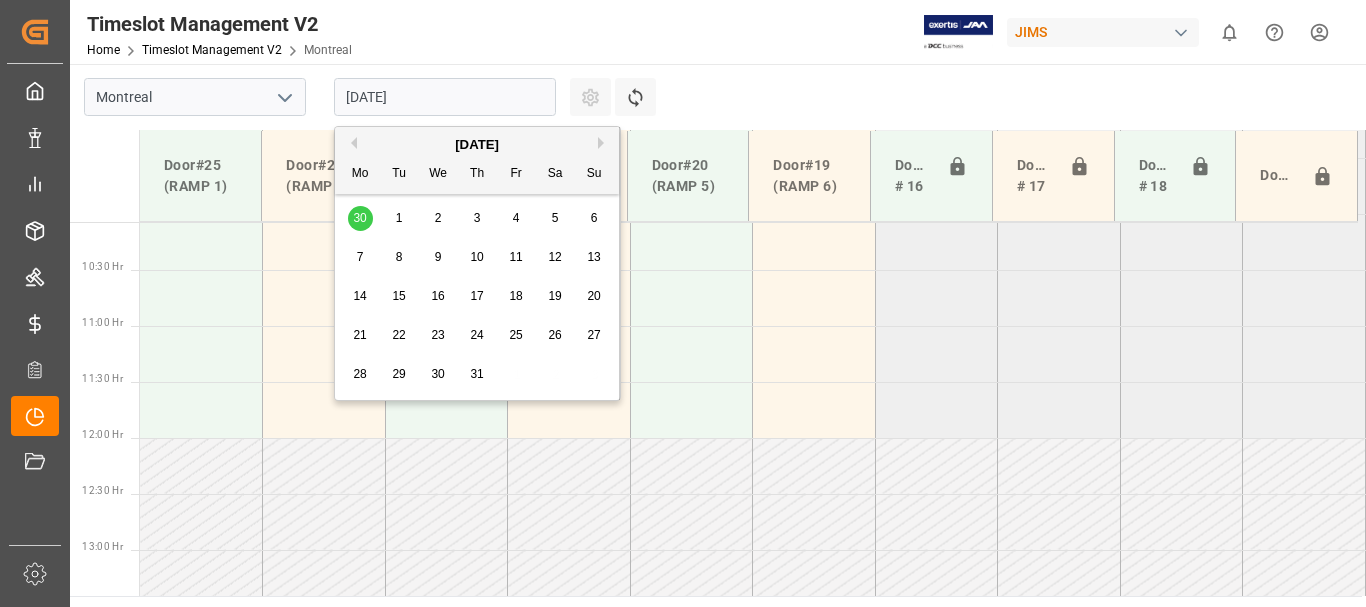 click on "Next Month" at bounding box center [604, 143] 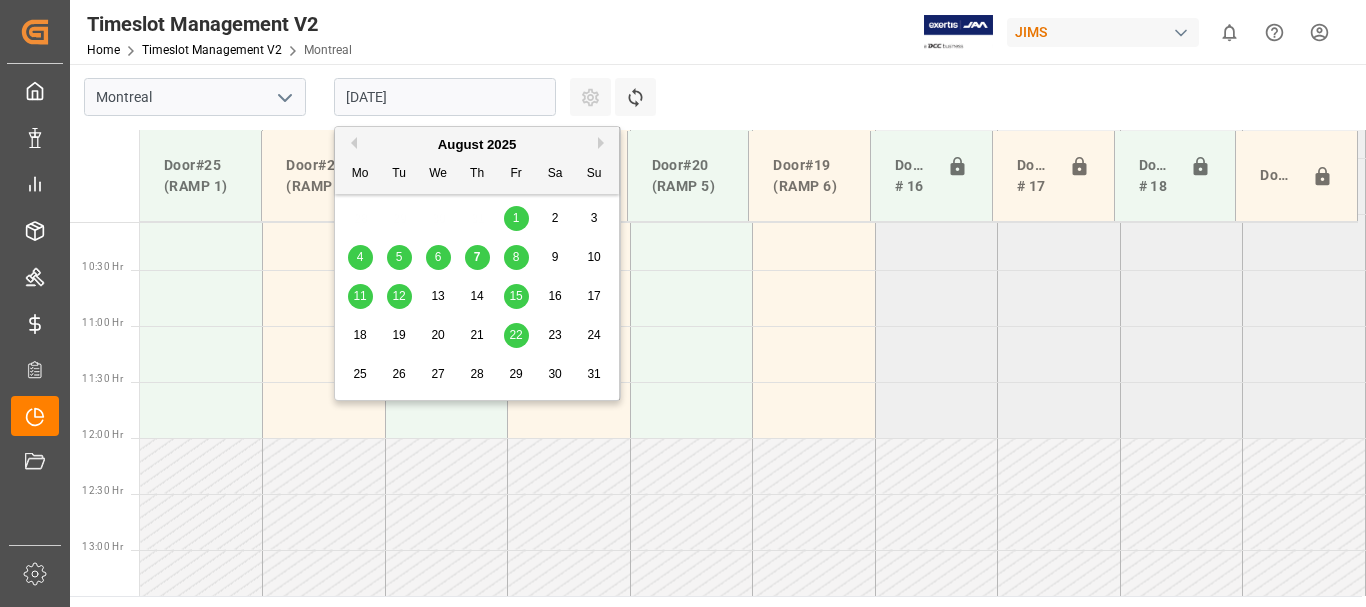click on "4" at bounding box center (360, 258) 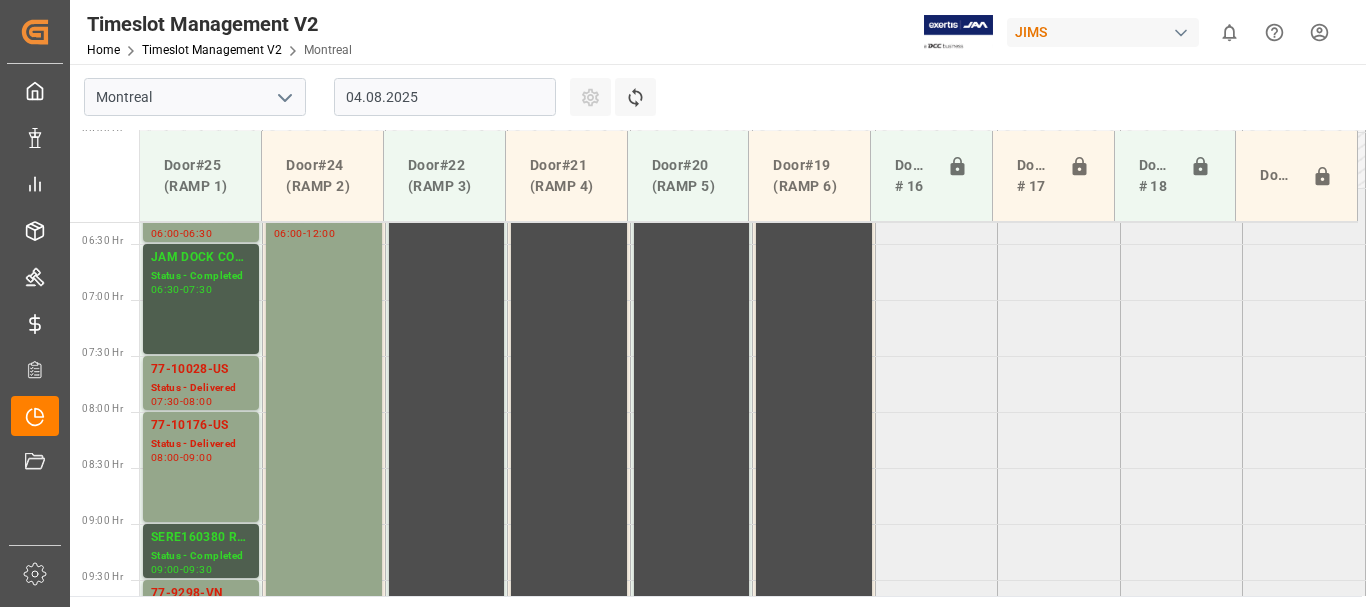 scroll, scrollTop: 528, scrollLeft: 0, axis: vertical 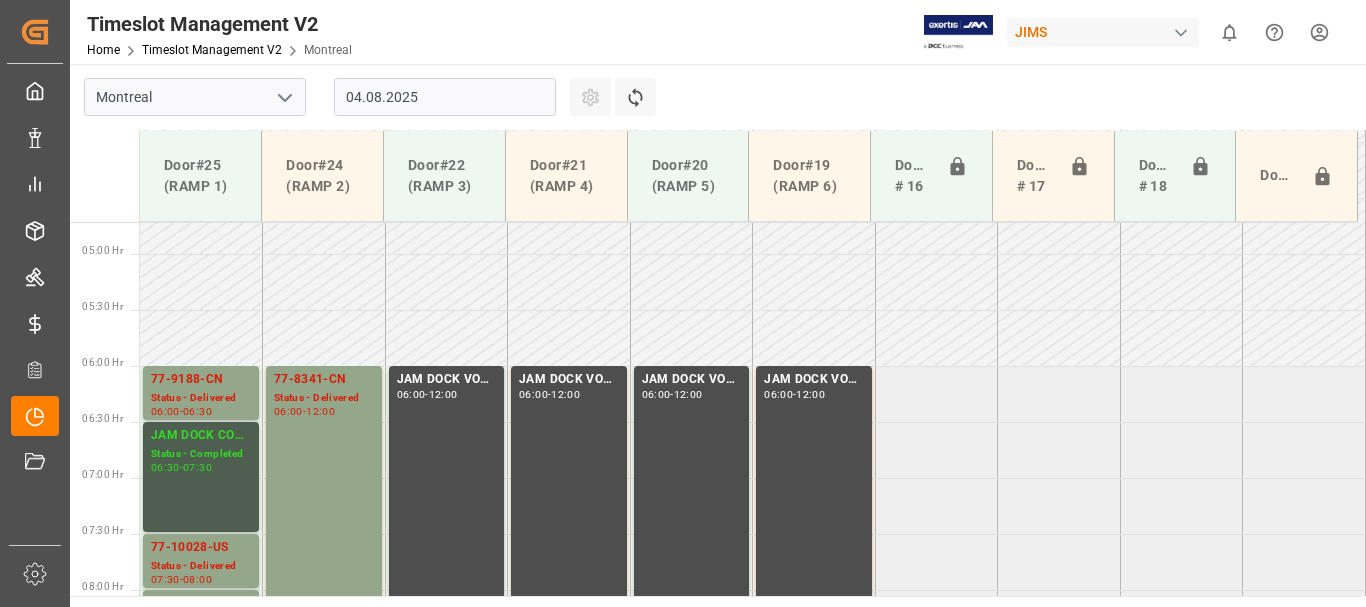 click on "04.08.2025" at bounding box center (445, 97) 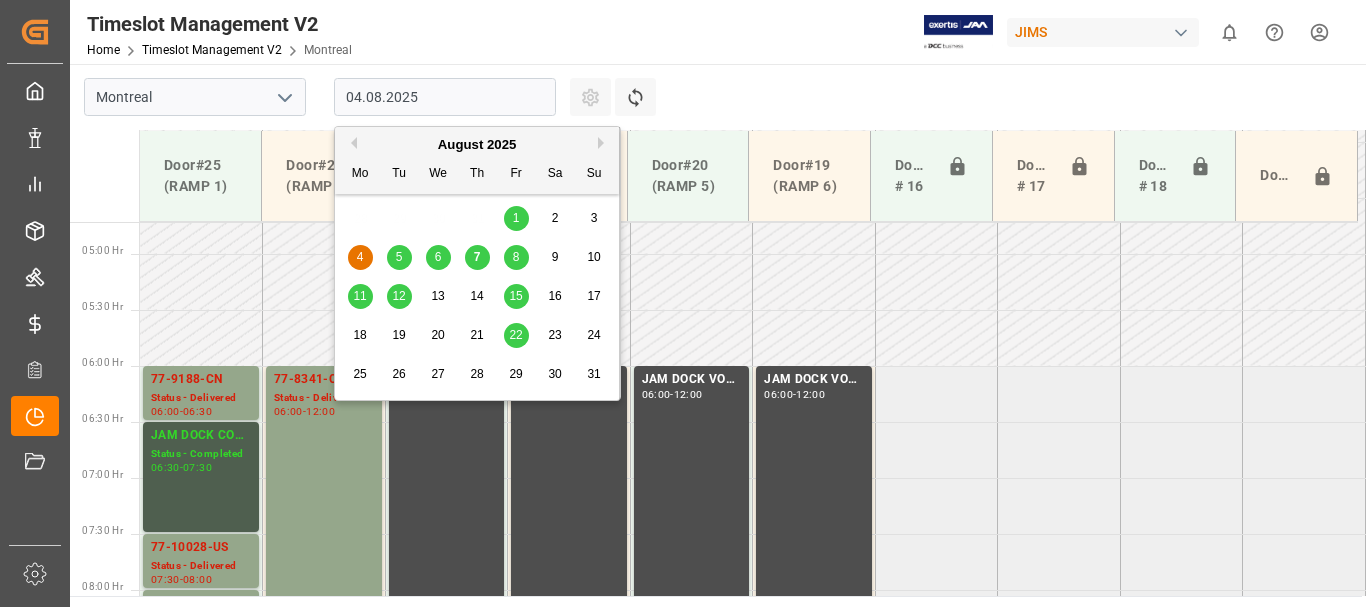 click on "11" at bounding box center (359, 296) 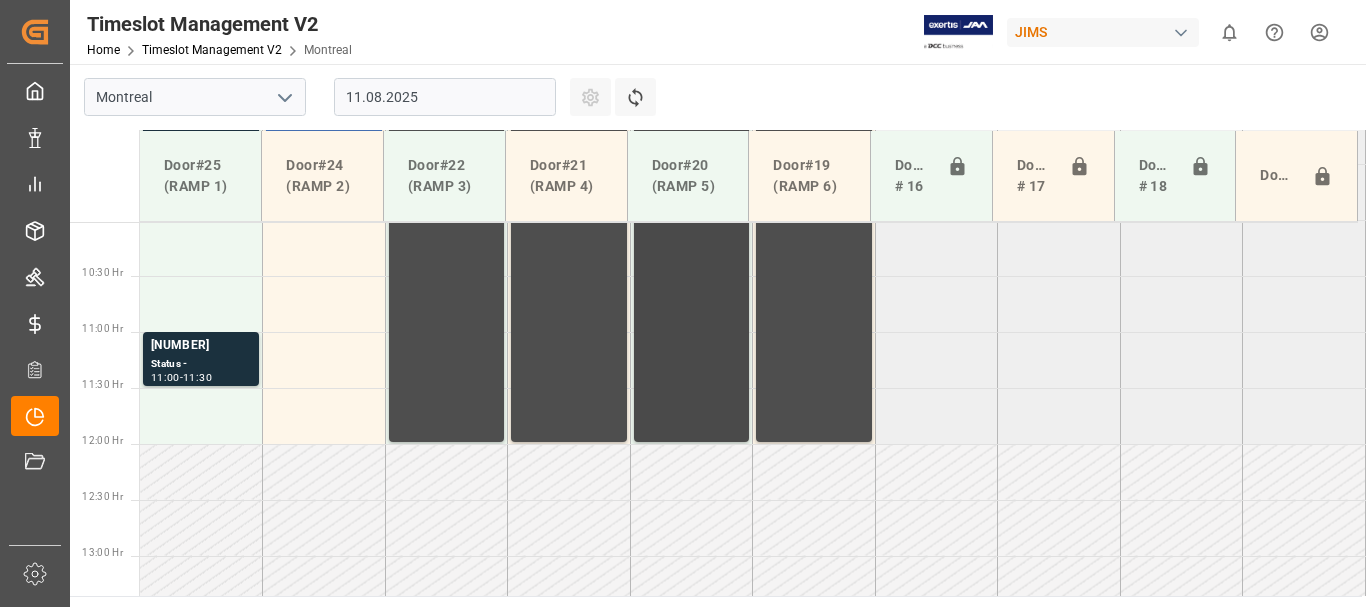 scroll, scrollTop: 828, scrollLeft: 0, axis: vertical 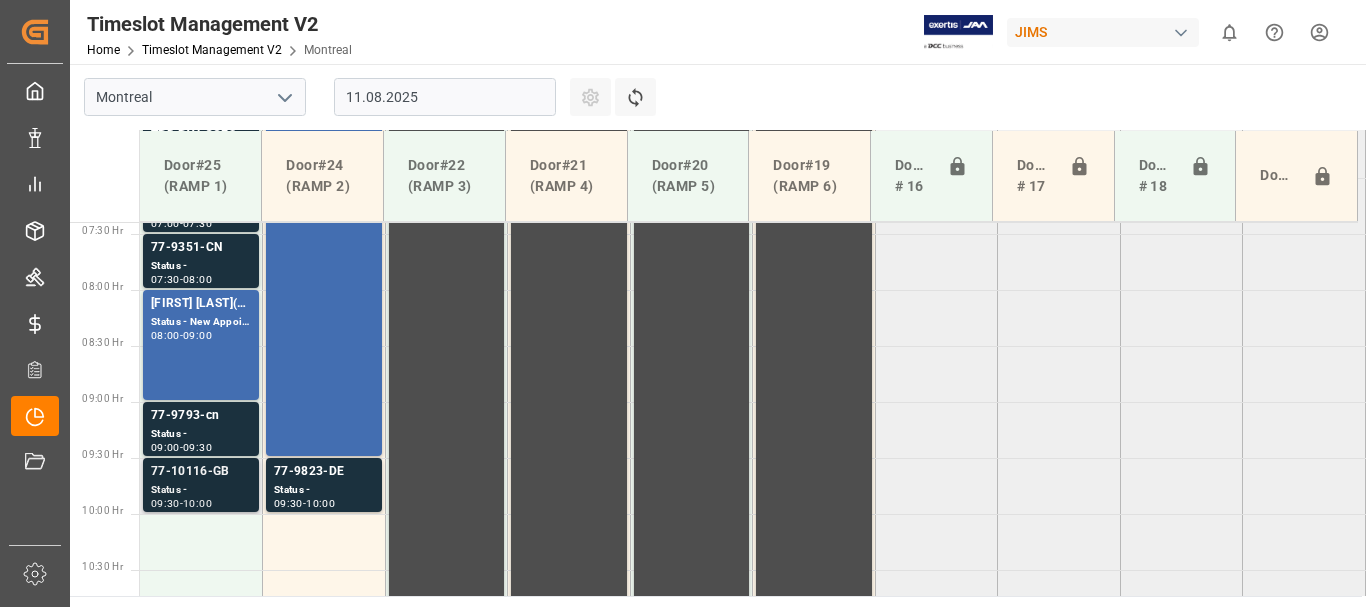 click on "77-10116-GB" at bounding box center (201, 472) 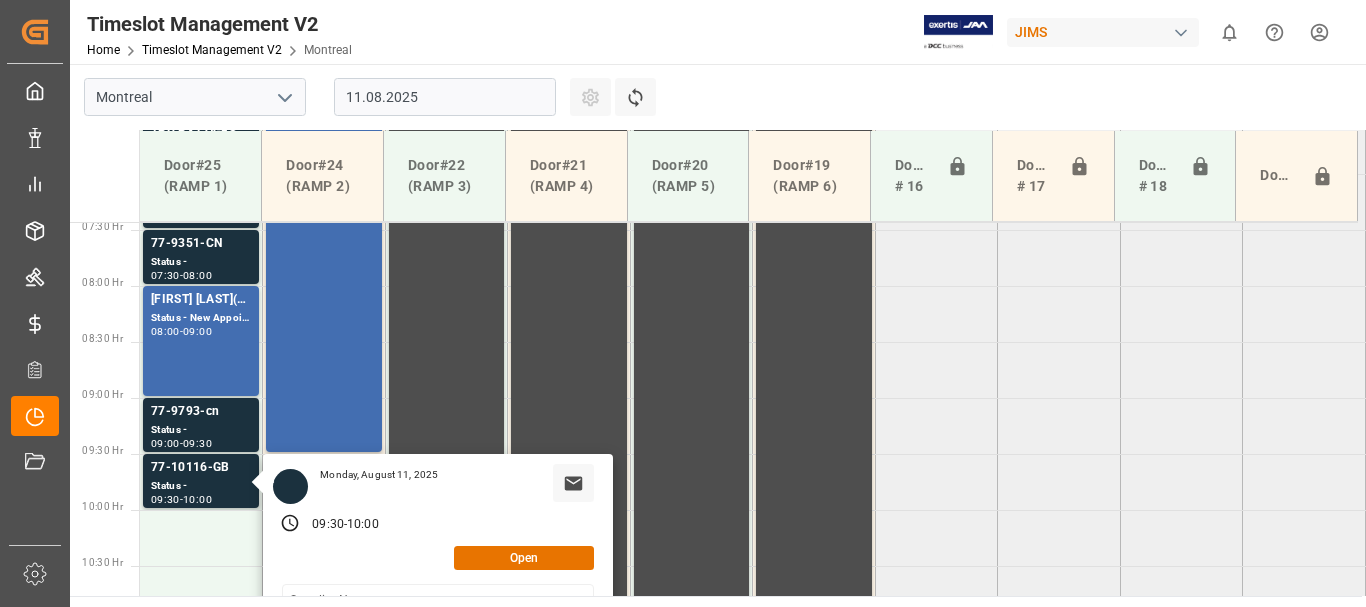 scroll, scrollTop: 928, scrollLeft: 0, axis: vertical 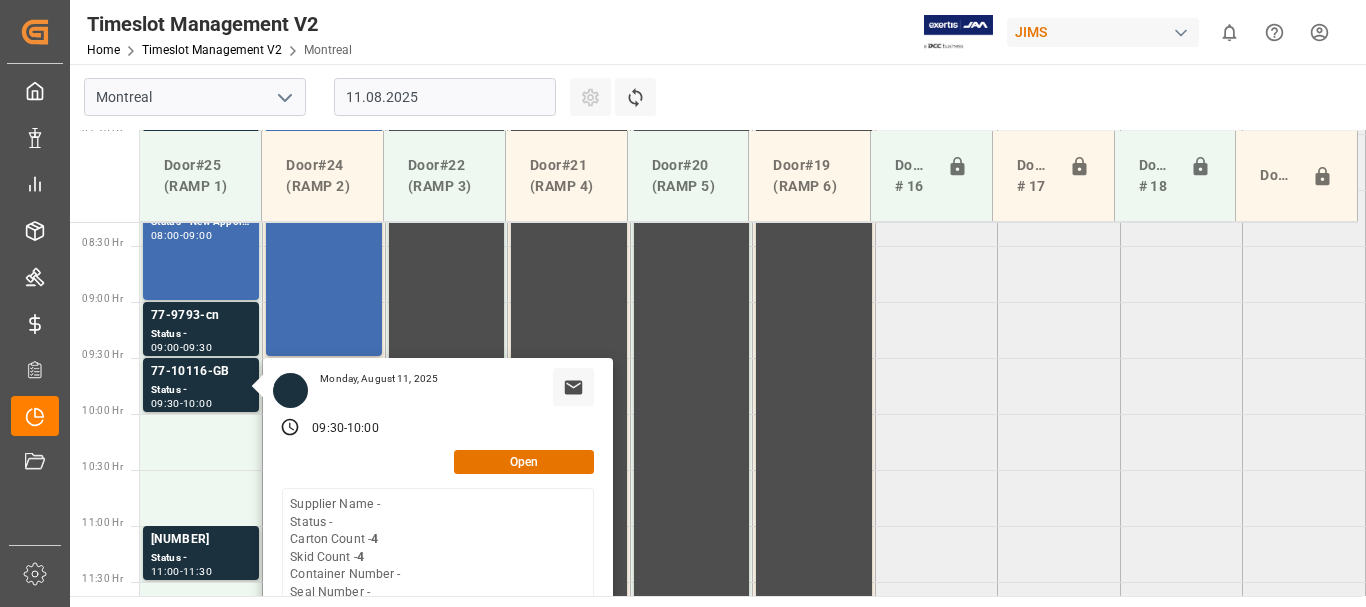 click on "11.08.2025" at bounding box center [445, 97] 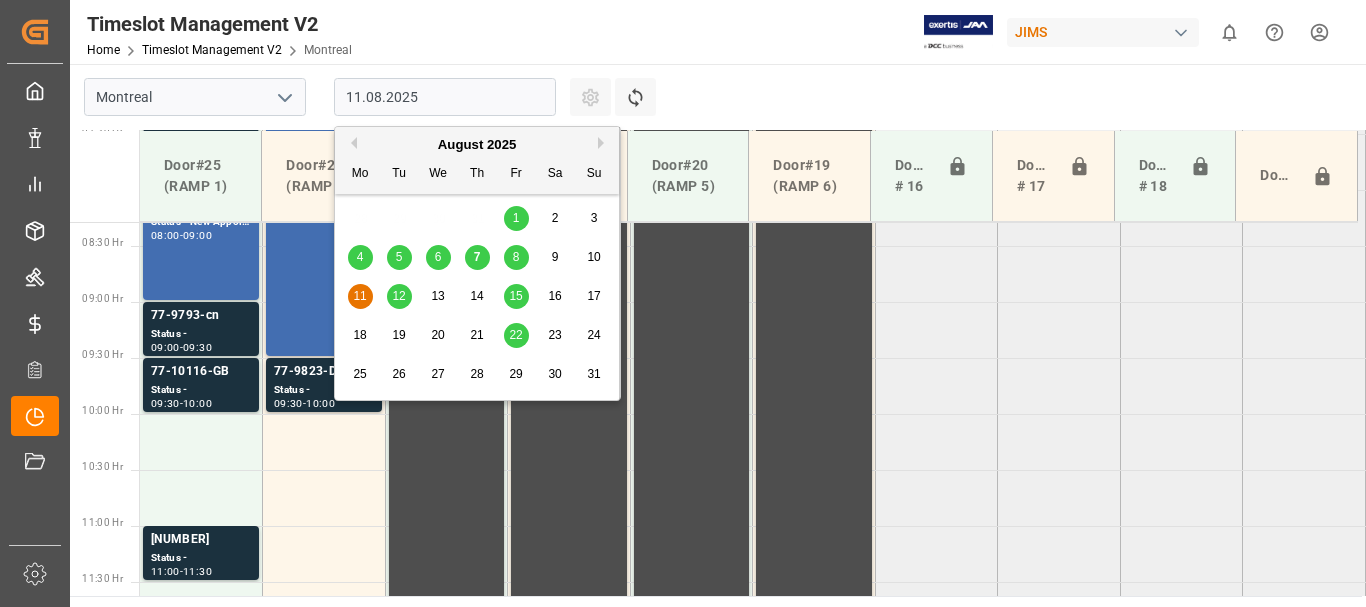 click on "8" at bounding box center [516, 257] 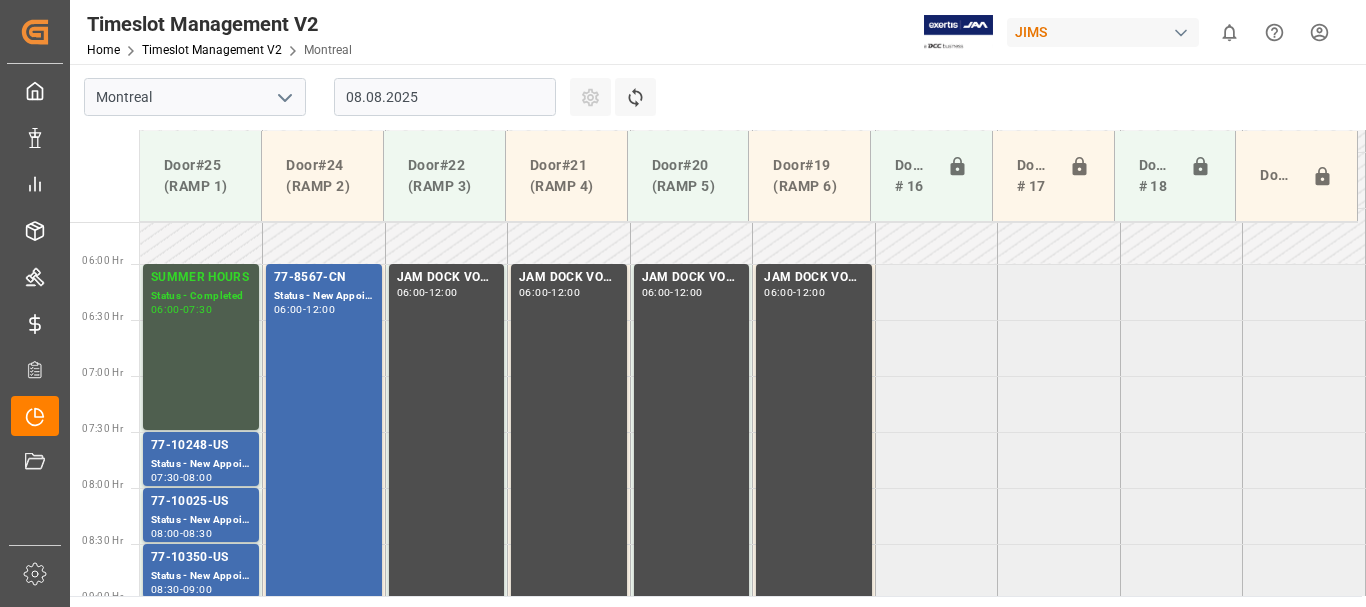 scroll, scrollTop: 628, scrollLeft: 0, axis: vertical 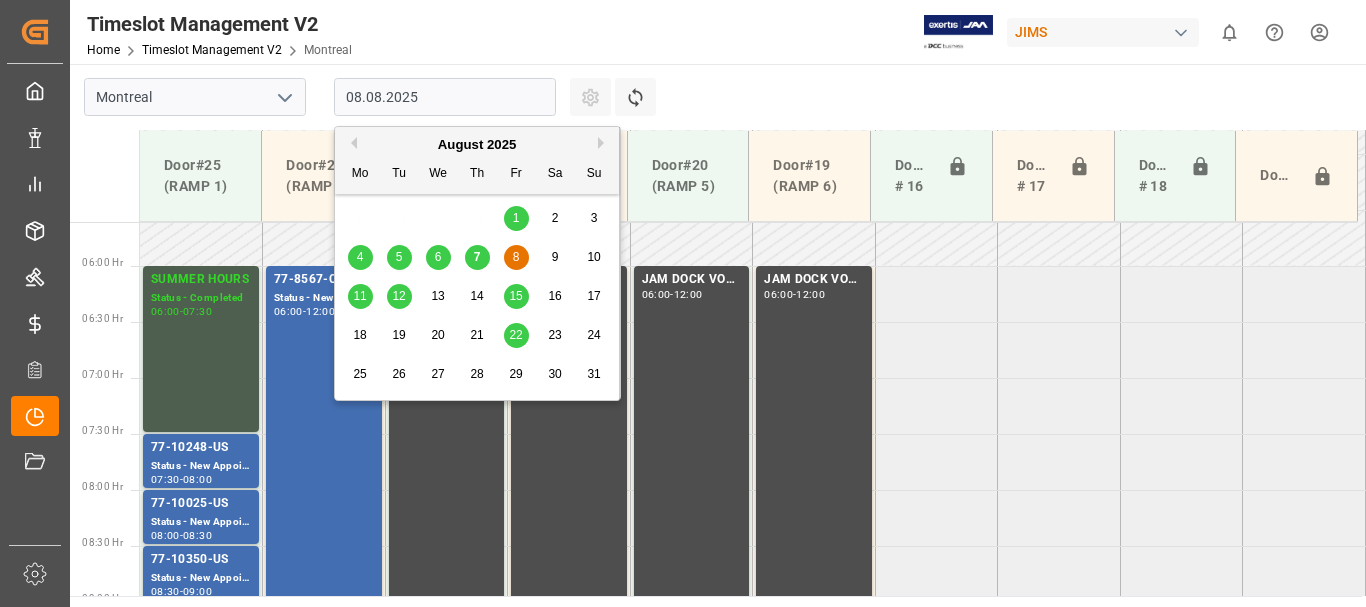 drag, startPoint x: 494, startPoint y: 90, endPoint x: 502, endPoint y: 101, distance: 13.601471 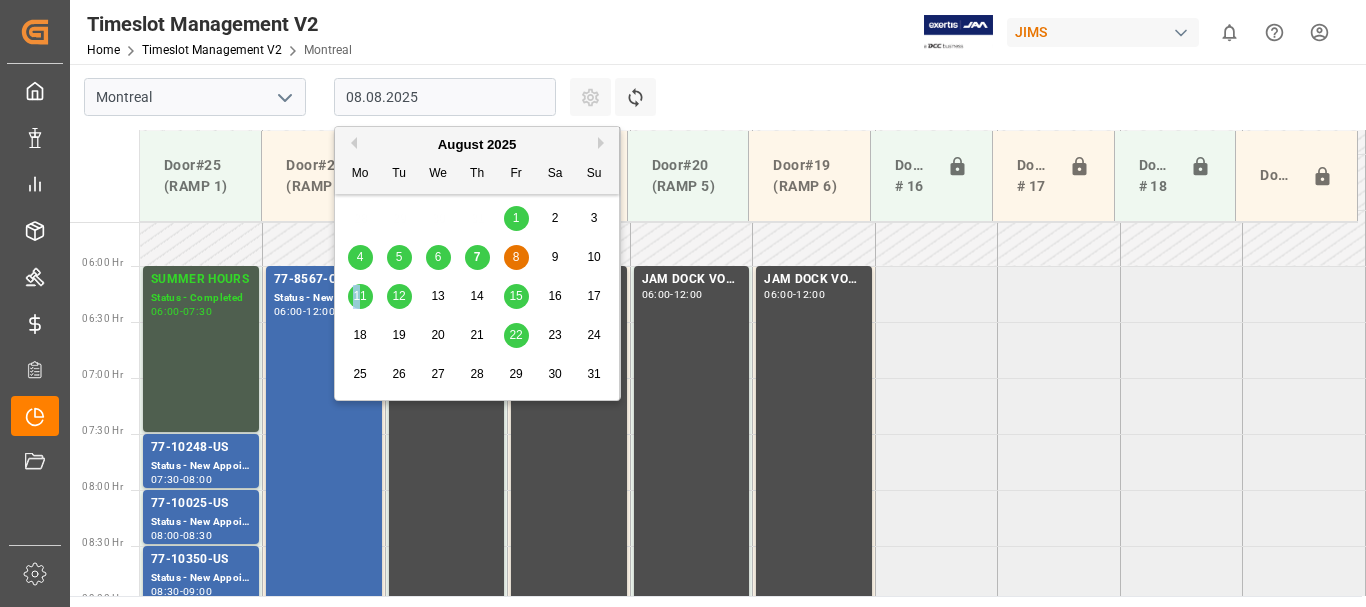 click on "11" at bounding box center (359, 296) 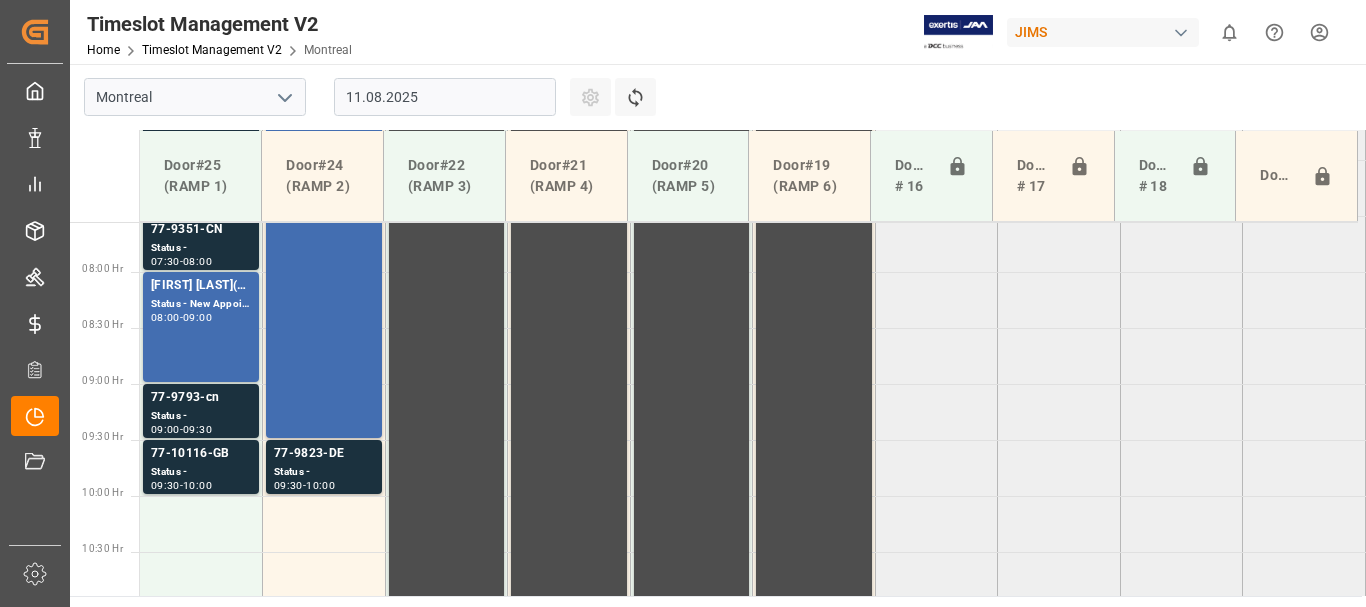 scroll, scrollTop: 928, scrollLeft: 0, axis: vertical 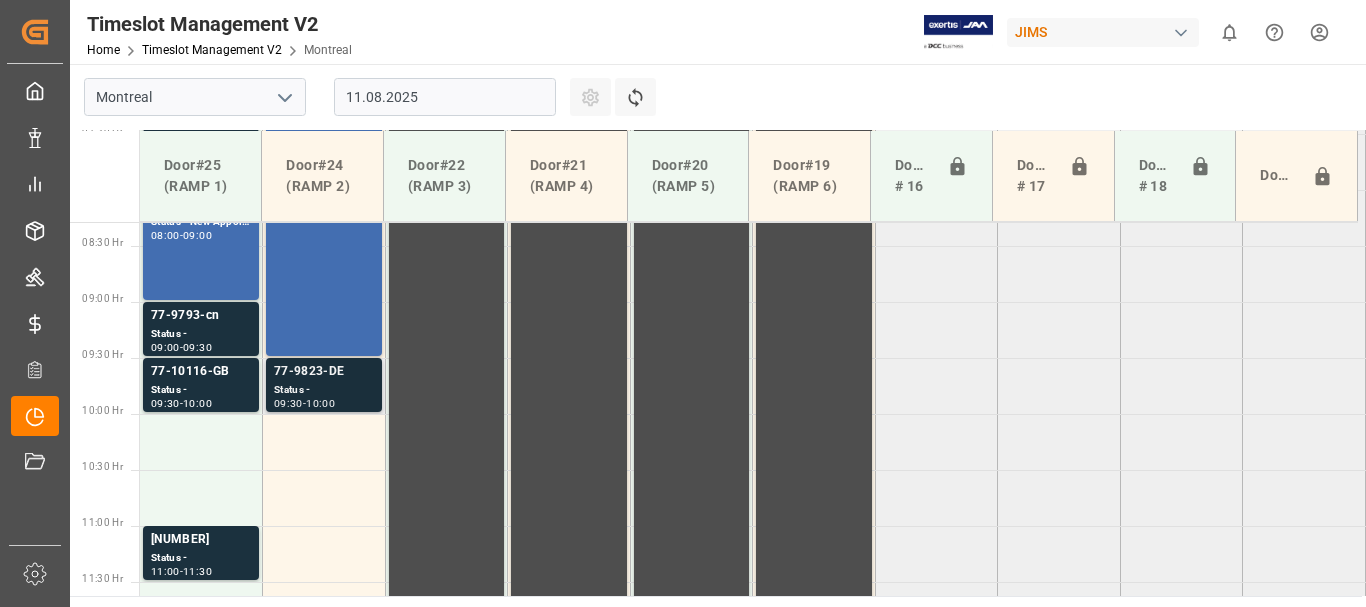 click on "Status -" at bounding box center [324, 390] 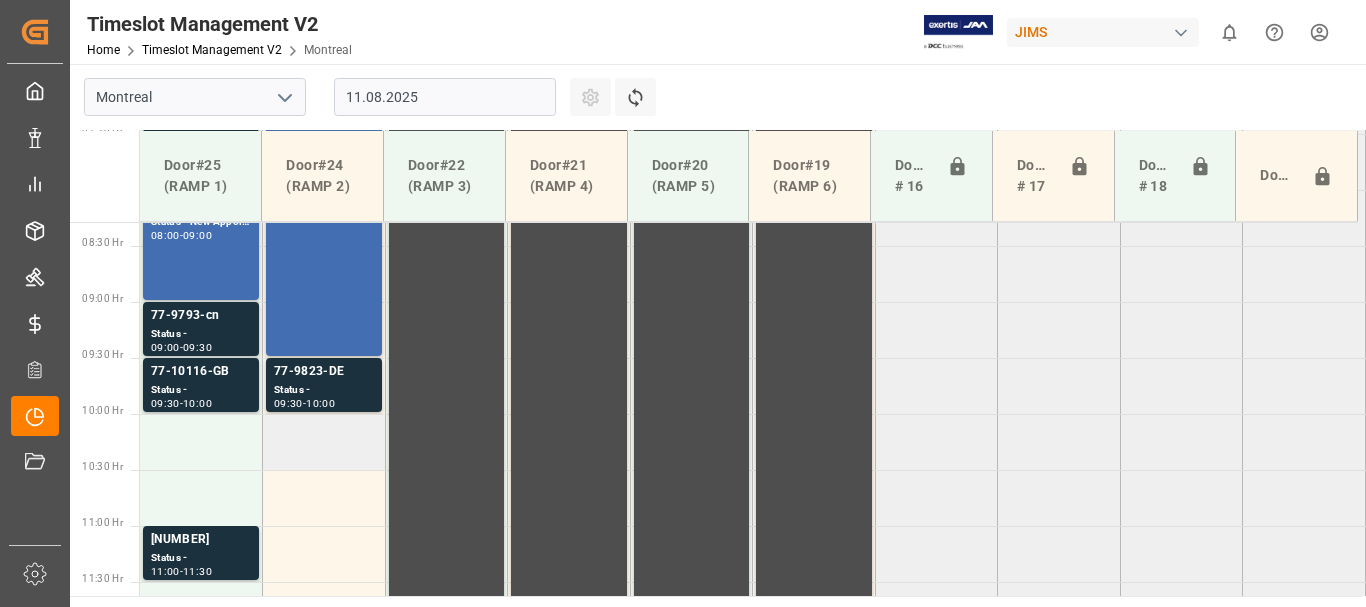click at bounding box center [324, 442] 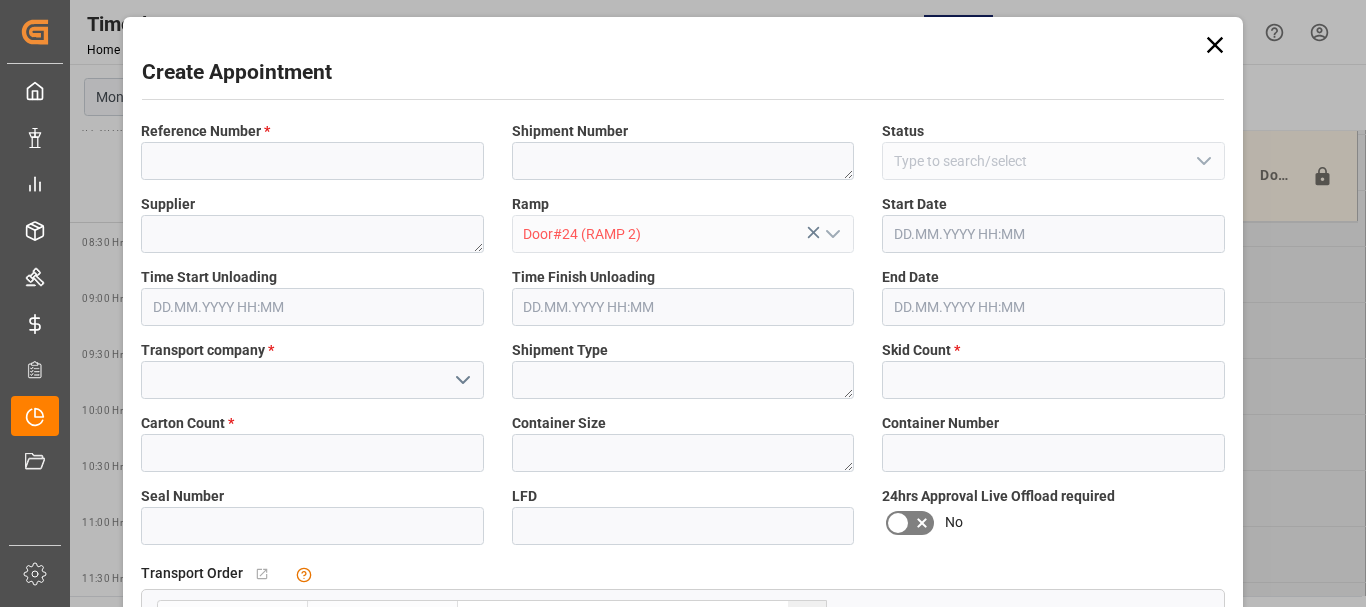 type on "Door#24 (RAMP 2)" 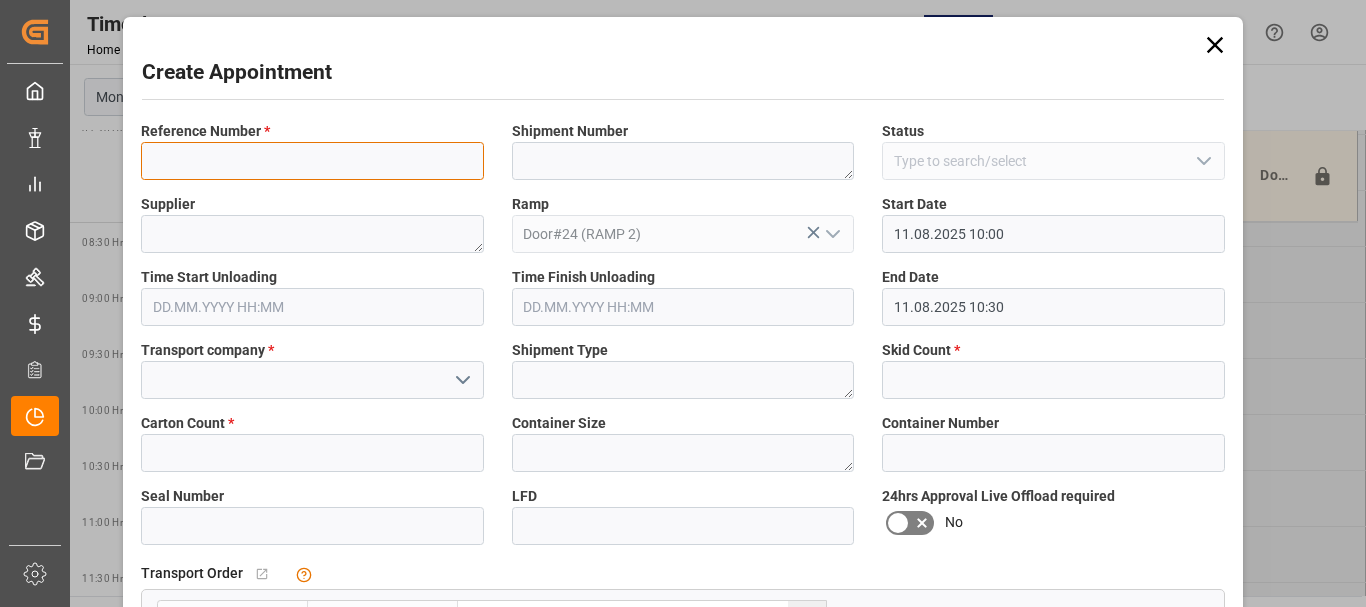 click at bounding box center (312, 161) 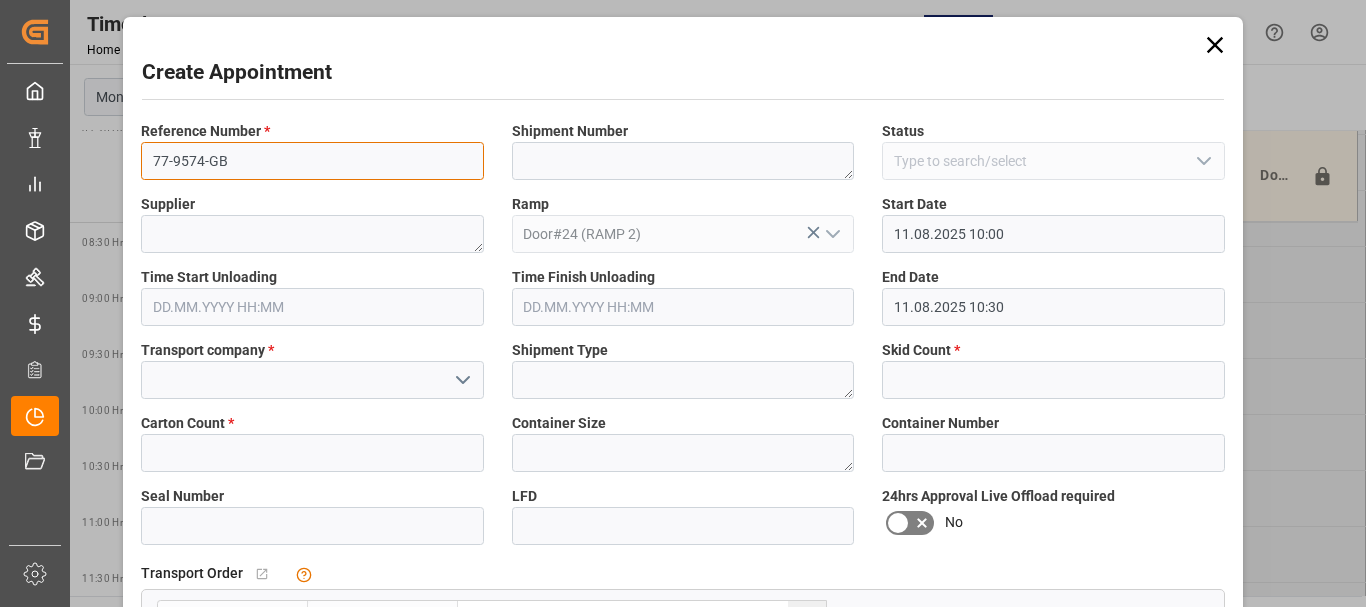type on "77-9574-GB" 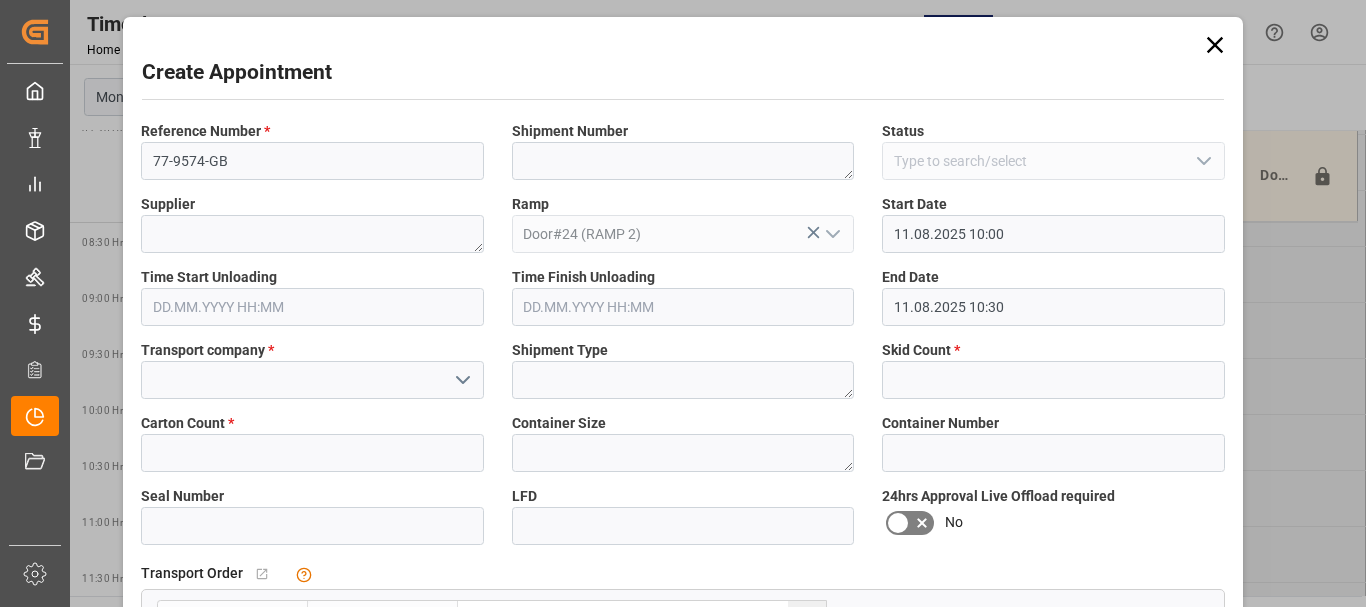 click 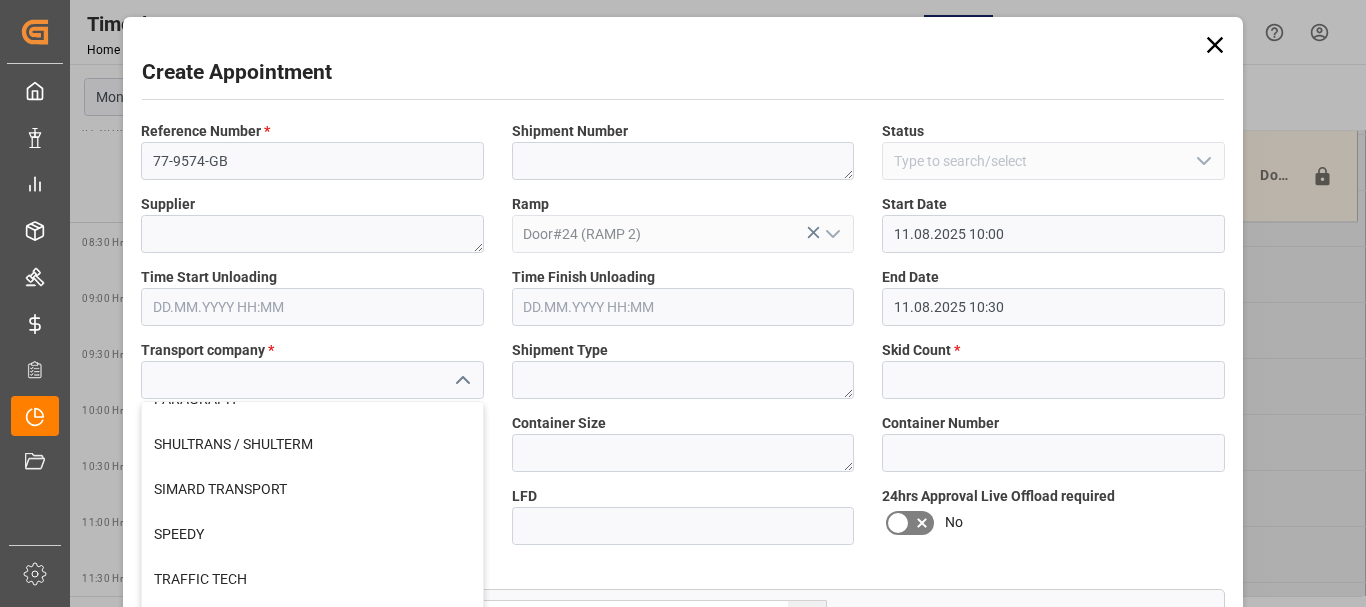 scroll, scrollTop: 800, scrollLeft: 0, axis: vertical 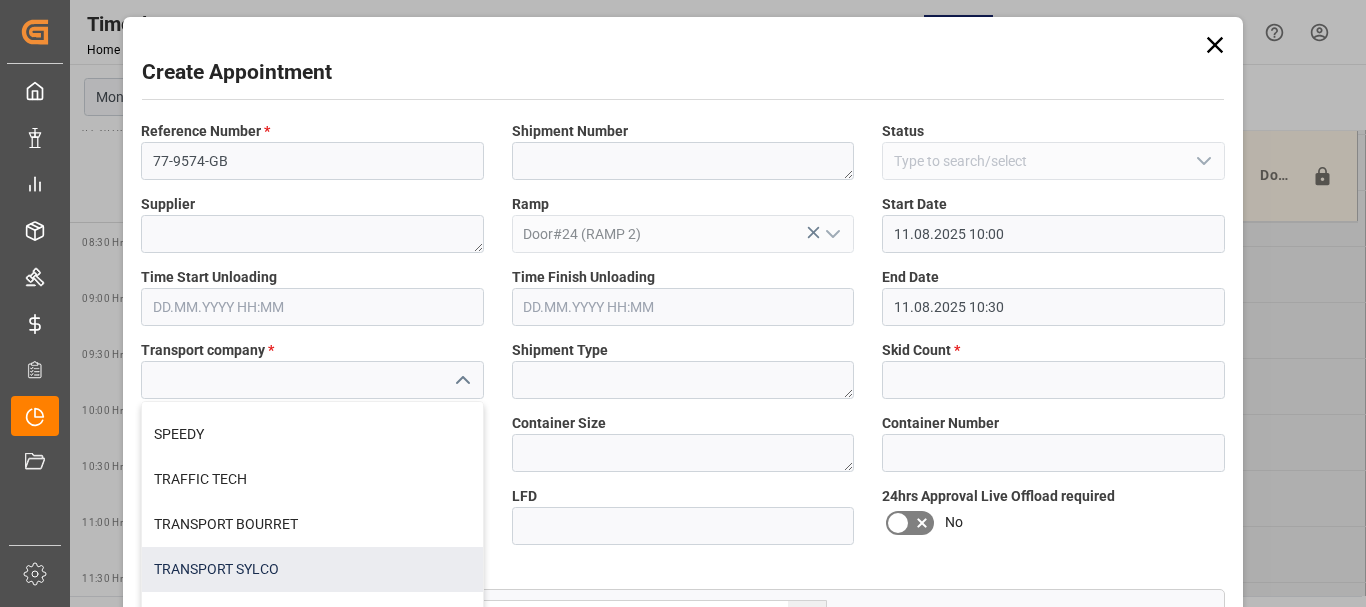 click on "TRANSPORT SYLCO" at bounding box center [312, 569] 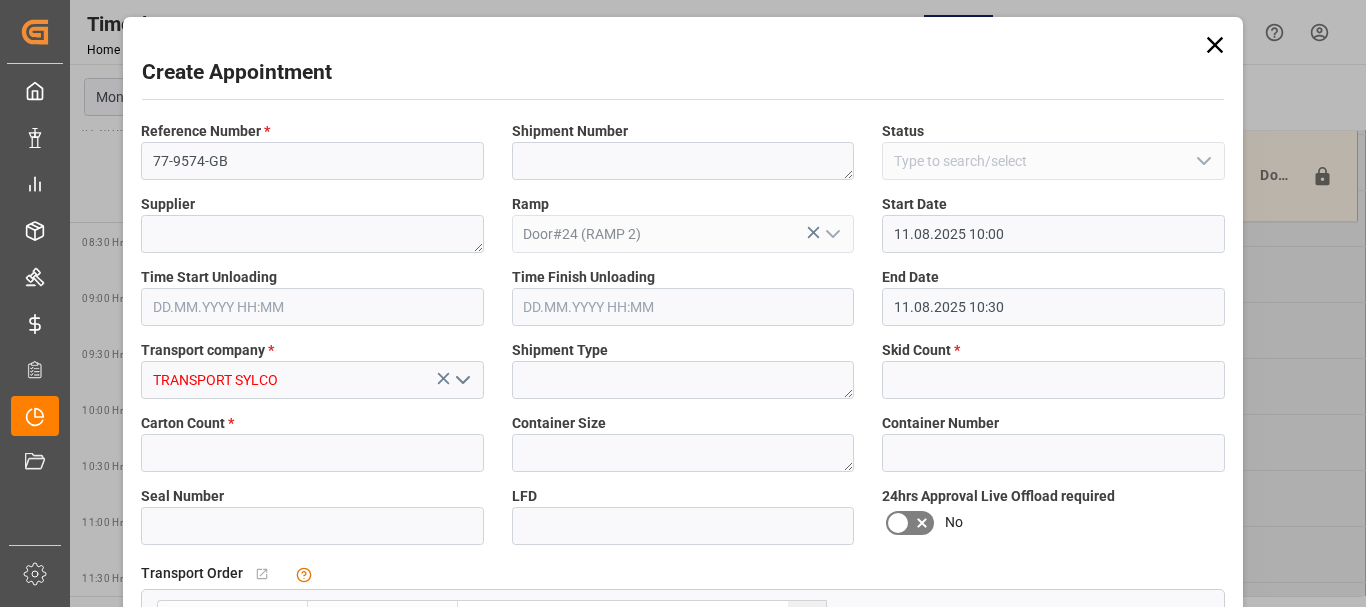 type on "TRANSPORT SYLCO" 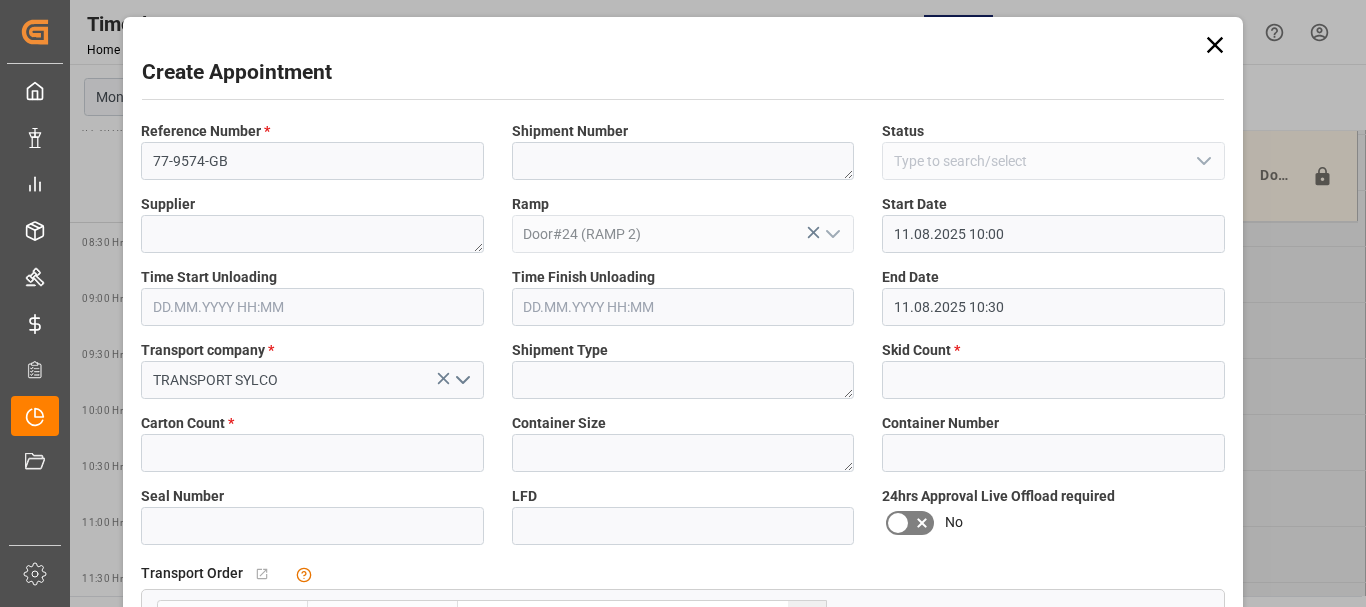 scroll, scrollTop: 200, scrollLeft: 0, axis: vertical 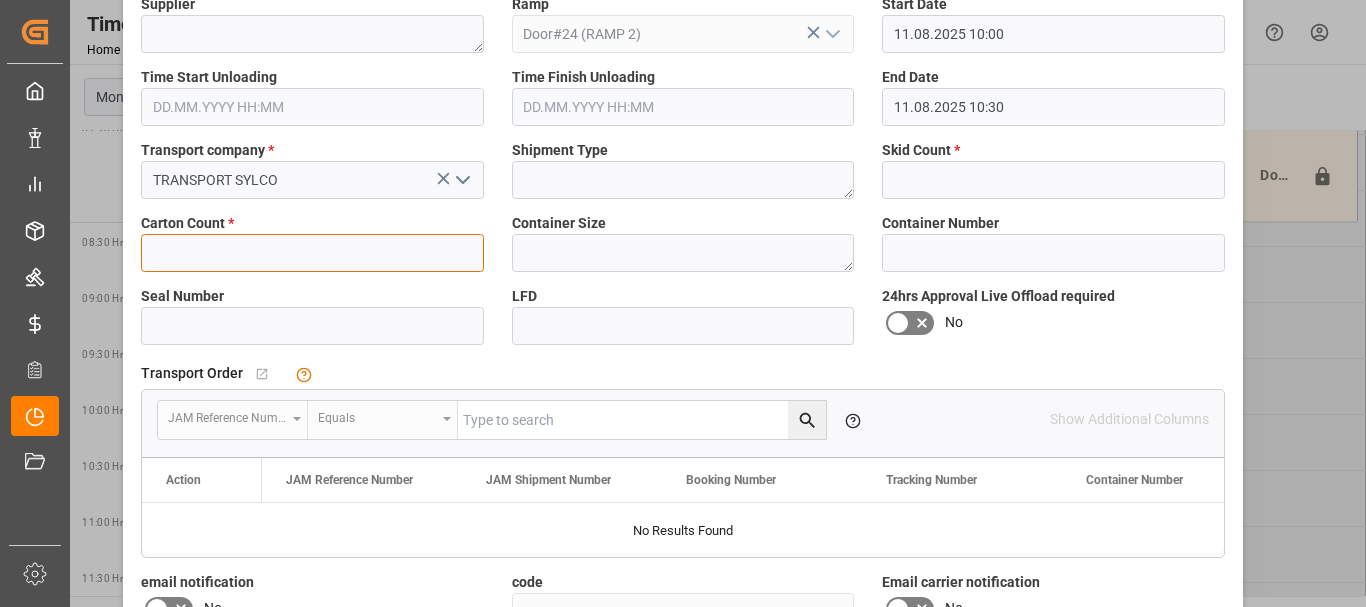 click at bounding box center (312, 253) 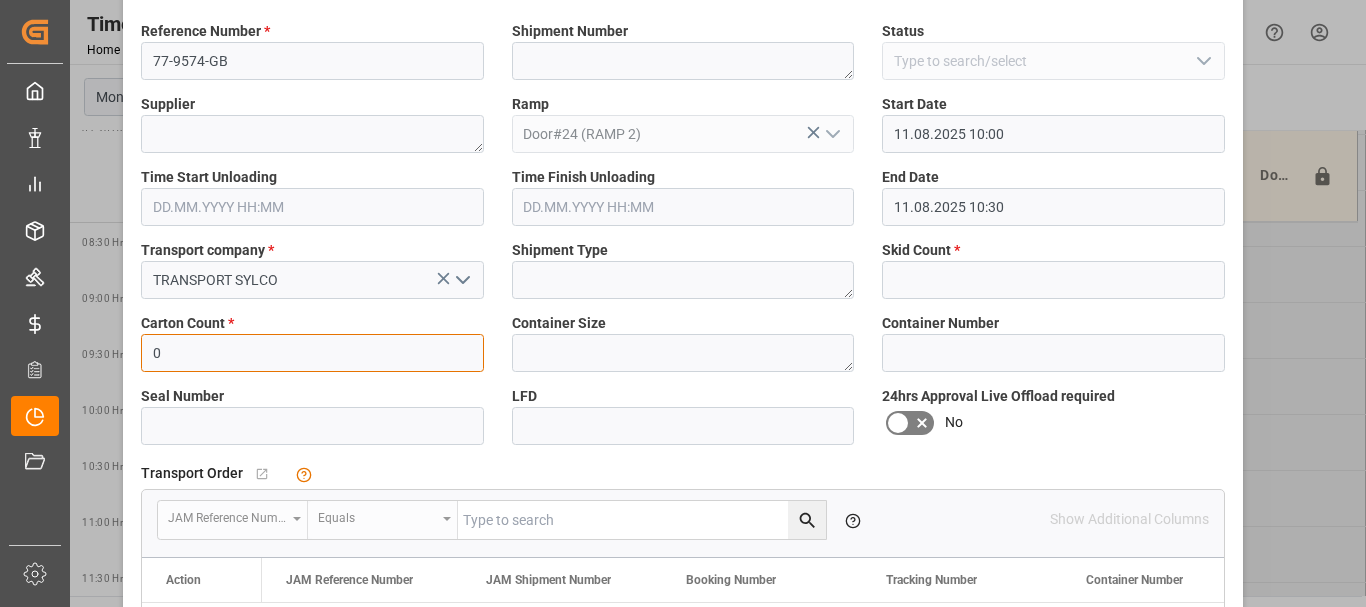 scroll, scrollTop: 0, scrollLeft: 0, axis: both 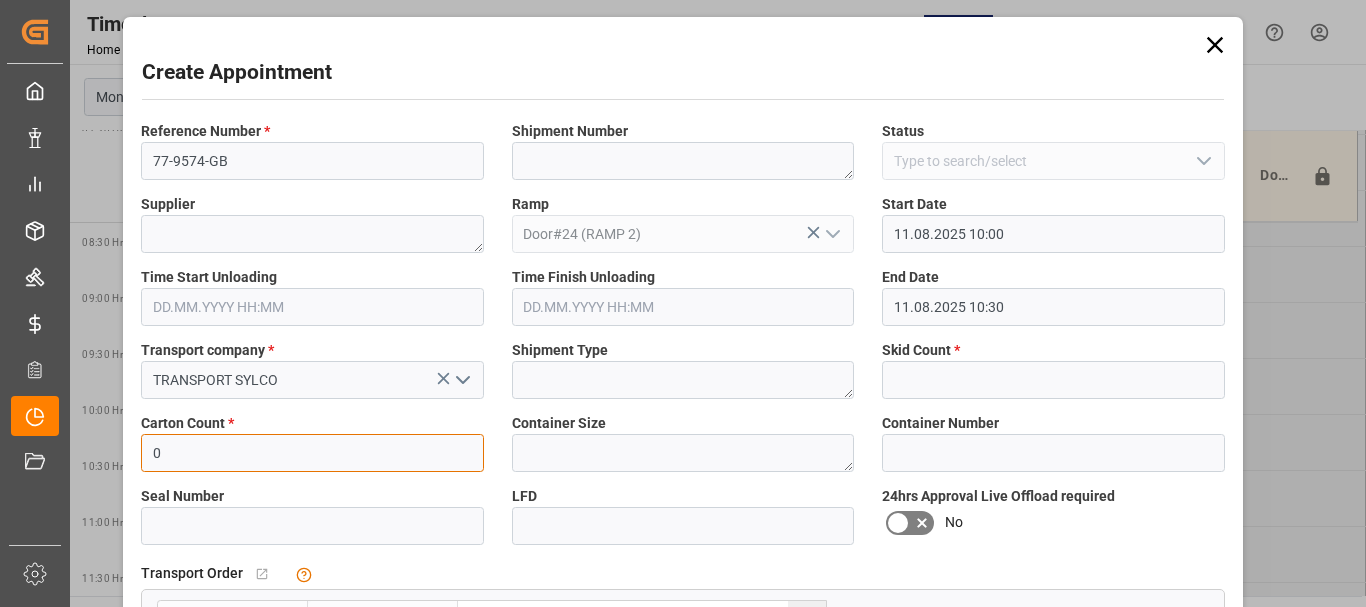 type on "0" 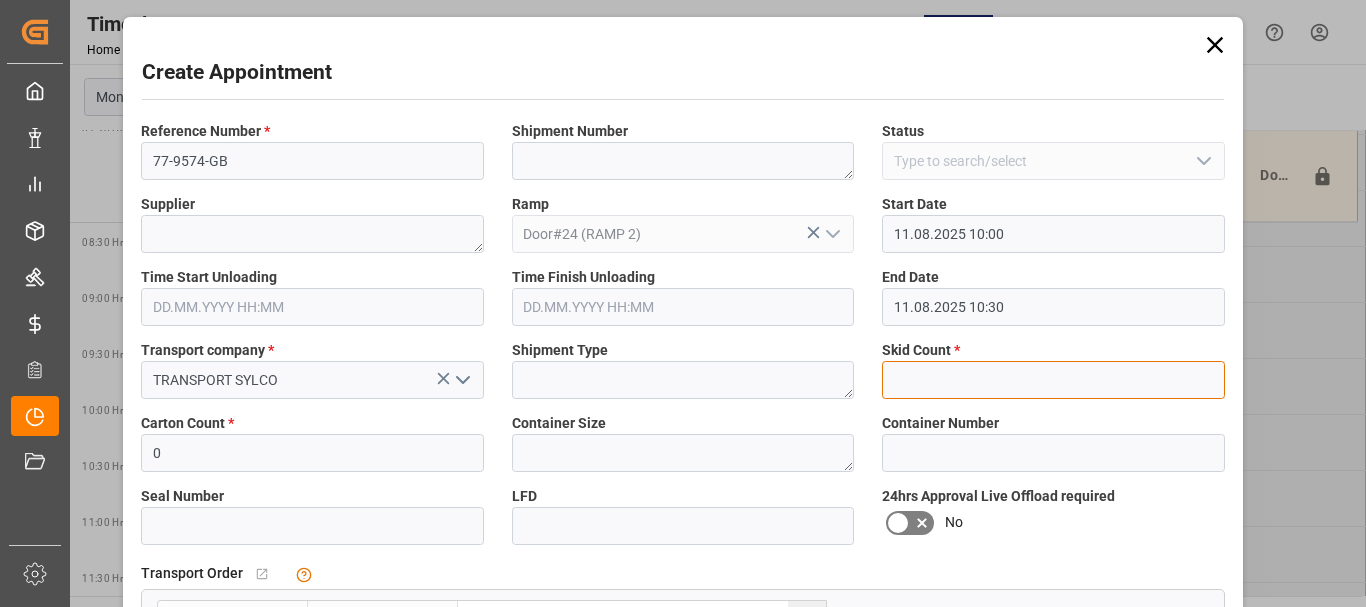 click at bounding box center (1053, 380) 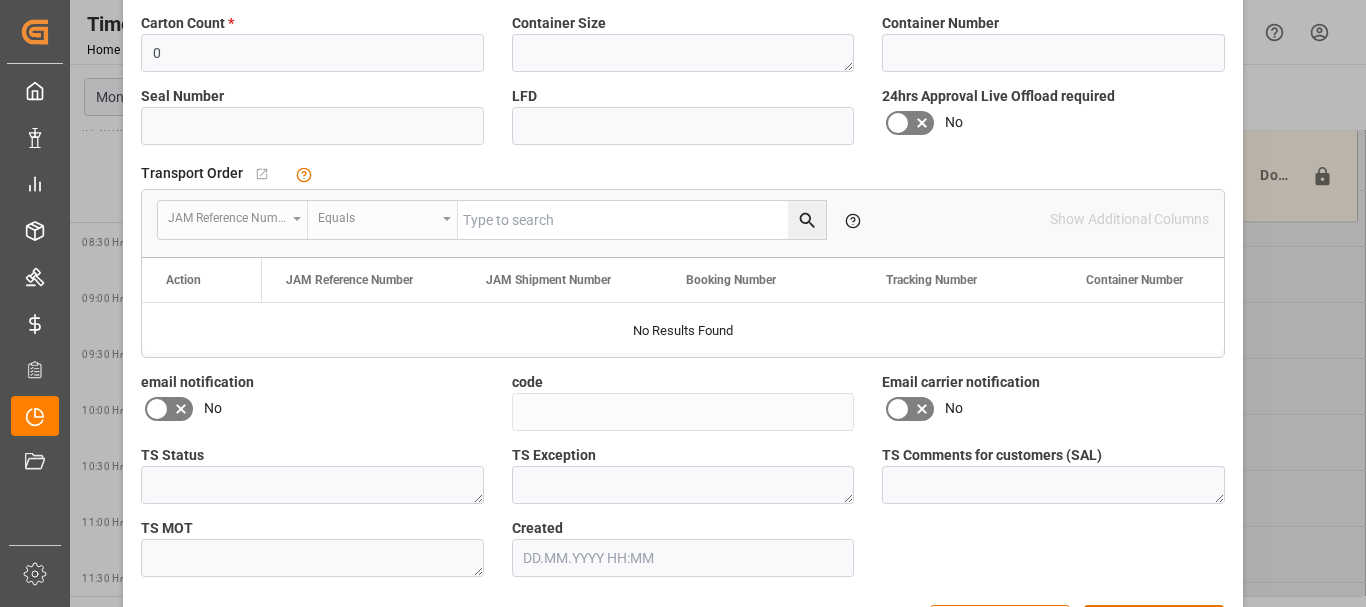 scroll, scrollTop: 472, scrollLeft: 0, axis: vertical 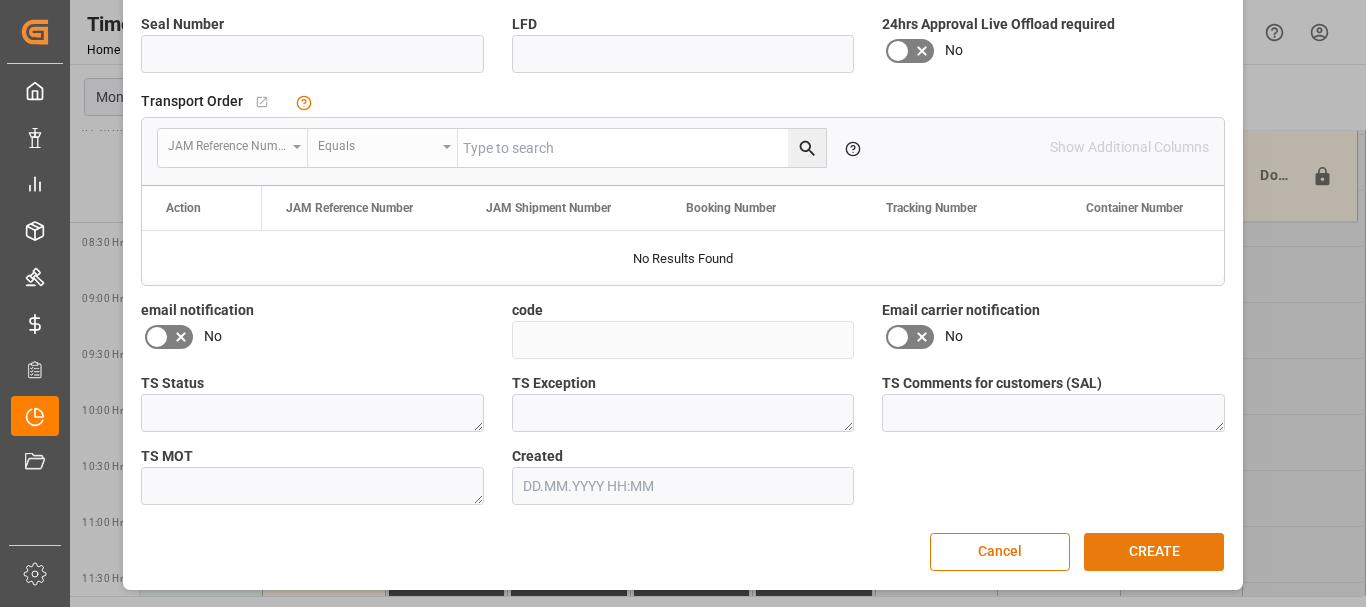 type on "3" 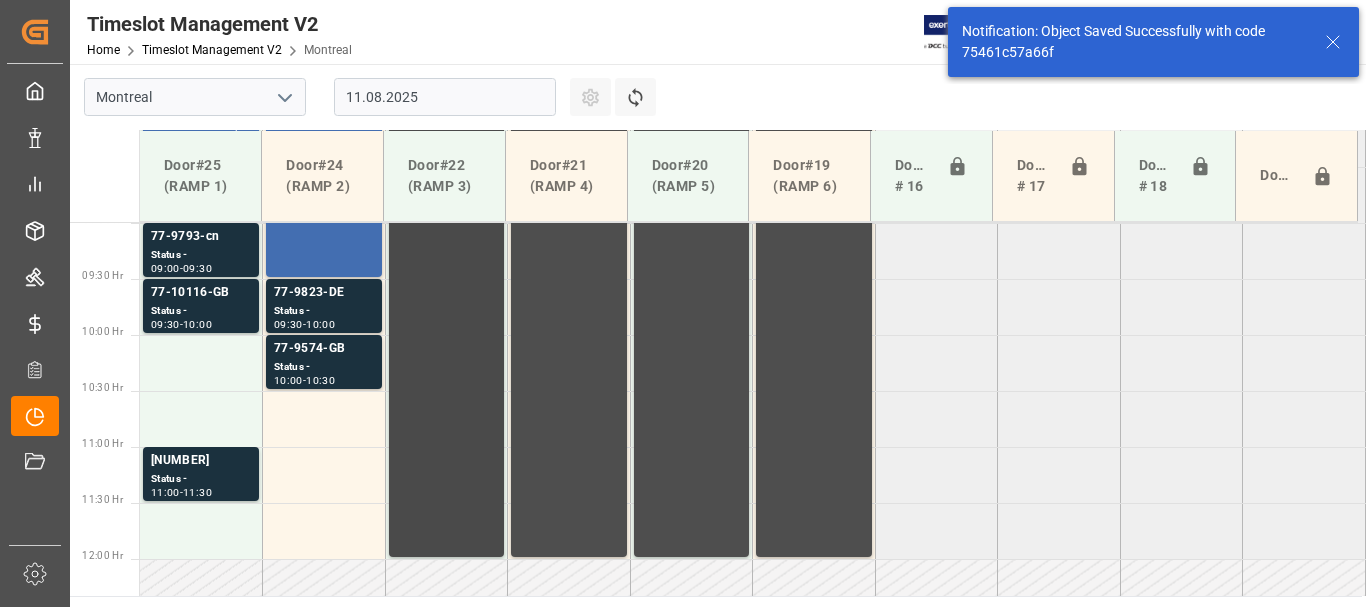 scroll, scrollTop: 1016, scrollLeft: 0, axis: vertical 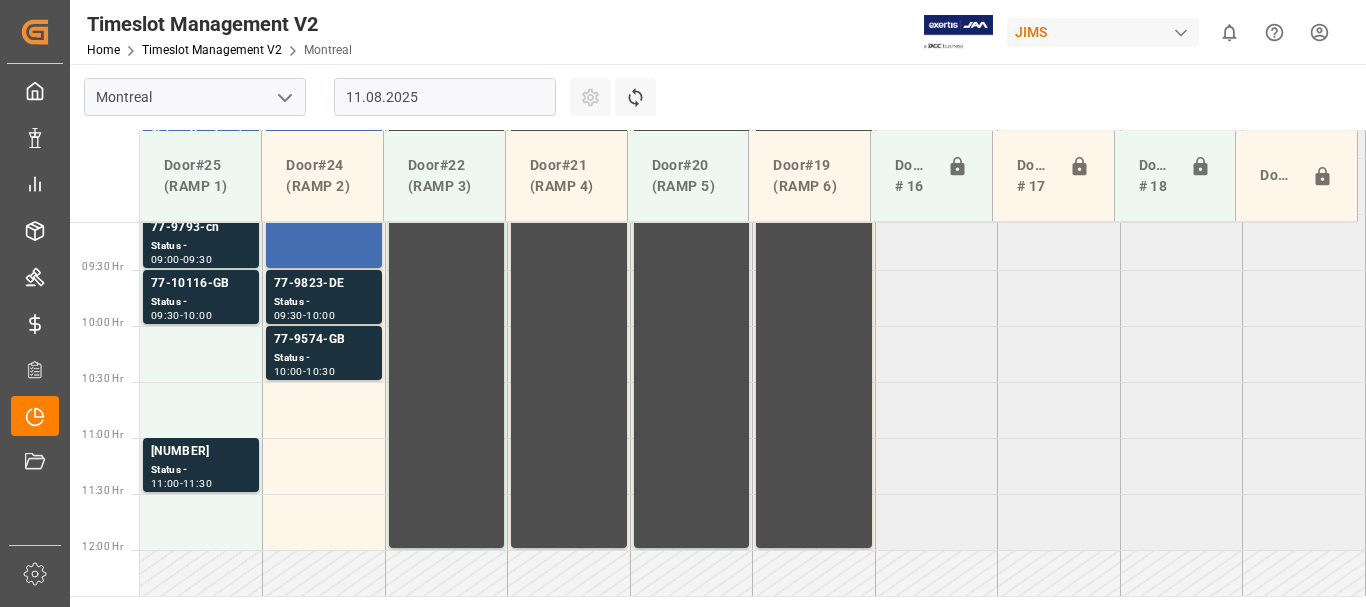 click on "Created by potrace 1.15, written by Peter Selinger 2001-2017 Created by potrace 1.15, written by Peter Selinger 2001-2017 My Cockpit My Cockpit Data Management Data Management My Reports My Reports Order Management Order Management Master Data Master Data Rates Management Rates Management Logward Add-ons Logward Add-ons Timeslot Management V2 Timeslot Management V2 Document Management Document Management Sidebar Settings Back to main menu Timeslot Management V2 Home Timeslot Management V2 Montreal JIMS 0 Notifications Only show unread All Watching Mark all categories read No notifications Montreal 11.08.2025 Settings Refresh Time Slots Door#25 (RAMP 1) Door#24 (RAMP 2) Door#22 (RAMP 3) Door#21 (RAMP 4) Door#20 (RAMP 5) Door#19 (RAMP 6) Doors # 16 Doors # 17 Doors # 18 Door#23 00:30 Hr 01:00 Hr 01:30 Hr 02:00 Hr 02:30 Hr 03:00 Hr 03:30 Hr 04:00 Hr 04:30 Hr 05:00 Hr 05:30 Hr 06:00 Hr 06:30 Hr 07:00 Hr 07:30 Hr 08:00 Hr 08:30 Hr 09:00 Hr 09:30 Hr 10:00 Hr 10:30 Hr 11:00 Hr 11:30 Hr 12:00 Hr 12:30 Hr 13:00 Hr ©" at bounding box center [683, 303] 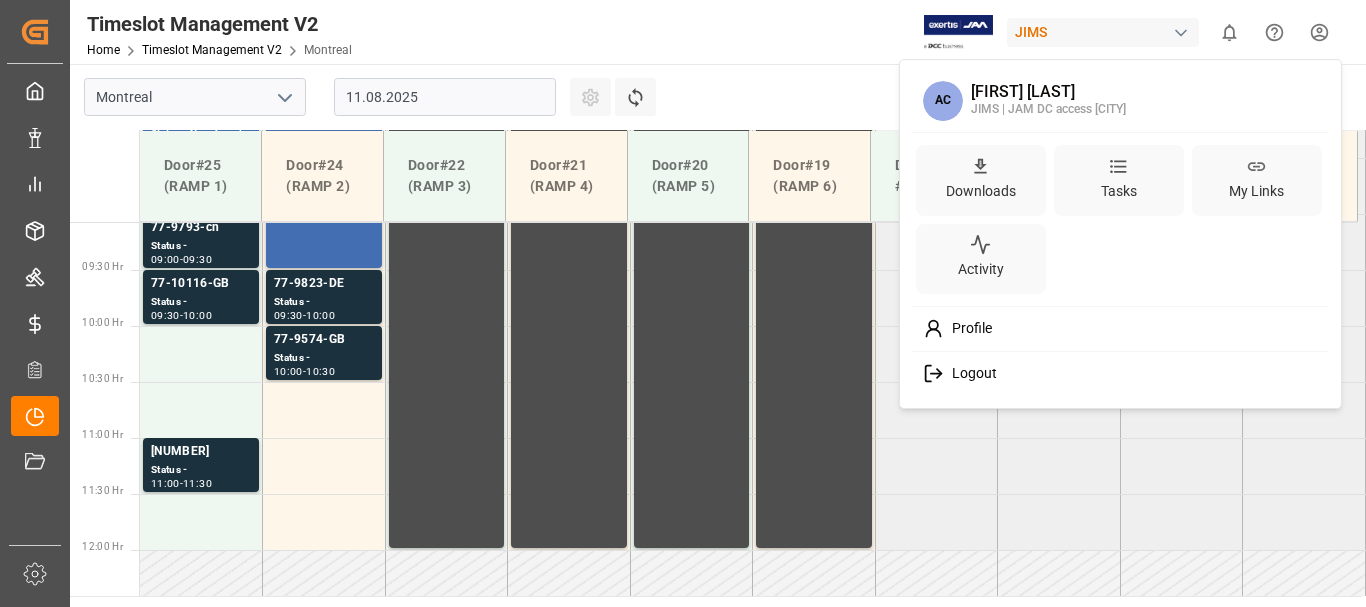 click on "Logout" at bounding box center [970, 374] 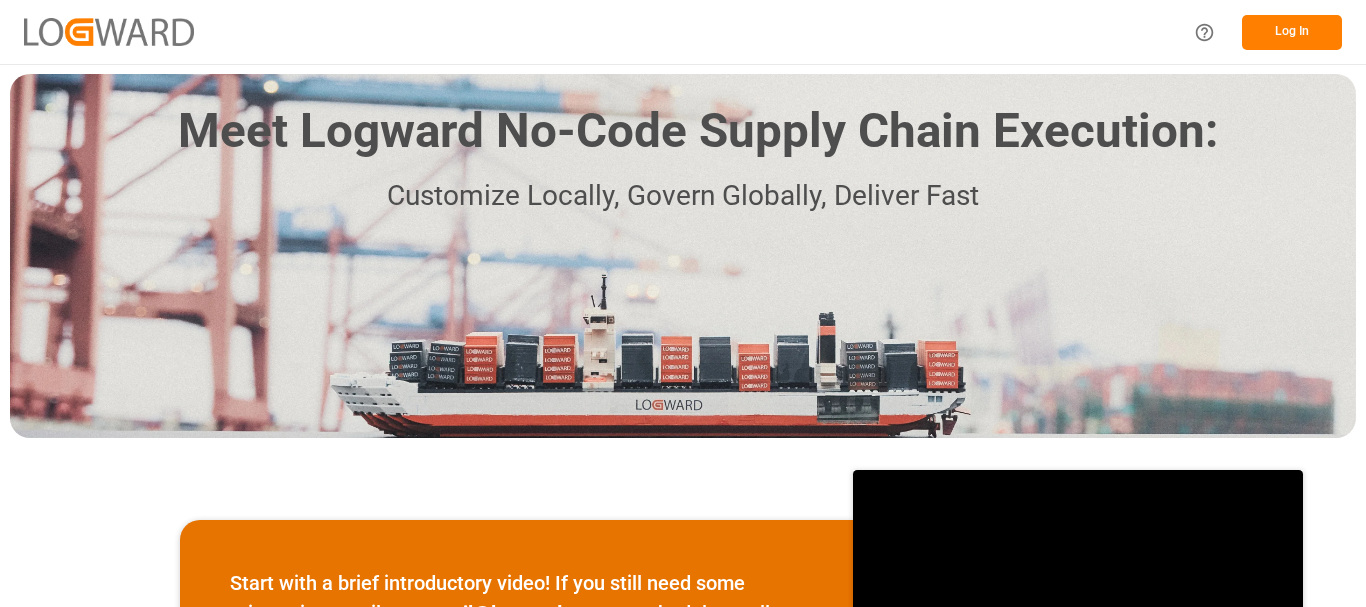 scroll, scrollTop: 0, scrollLeft: 0, axis: both 